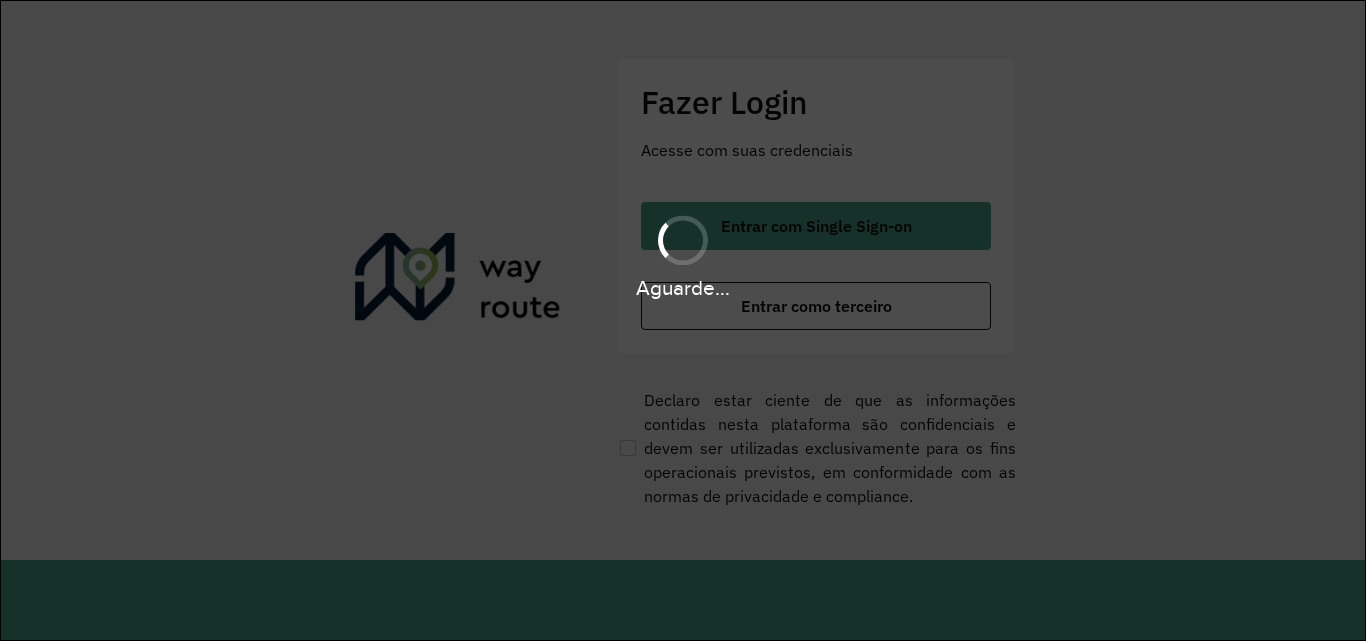 scroll, scrollTop: 0, scrollLeft: 0, axis: both 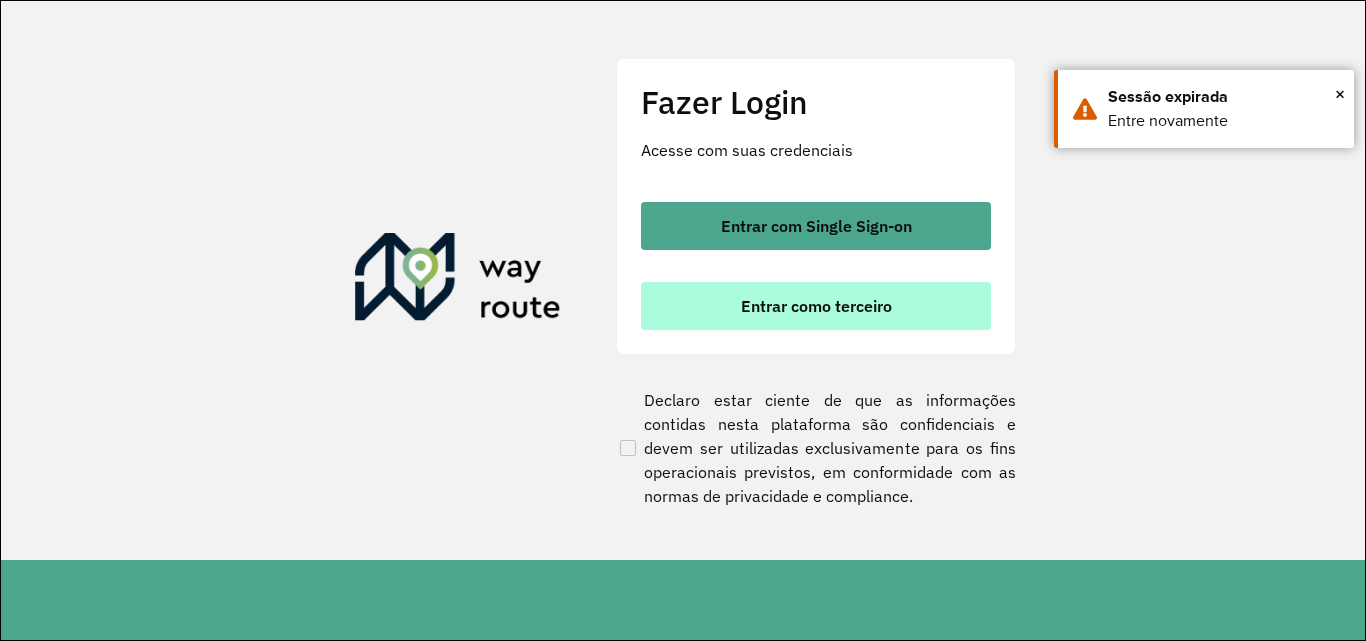 click on "Entrar como terceiro" at bounding box center [816, 306] 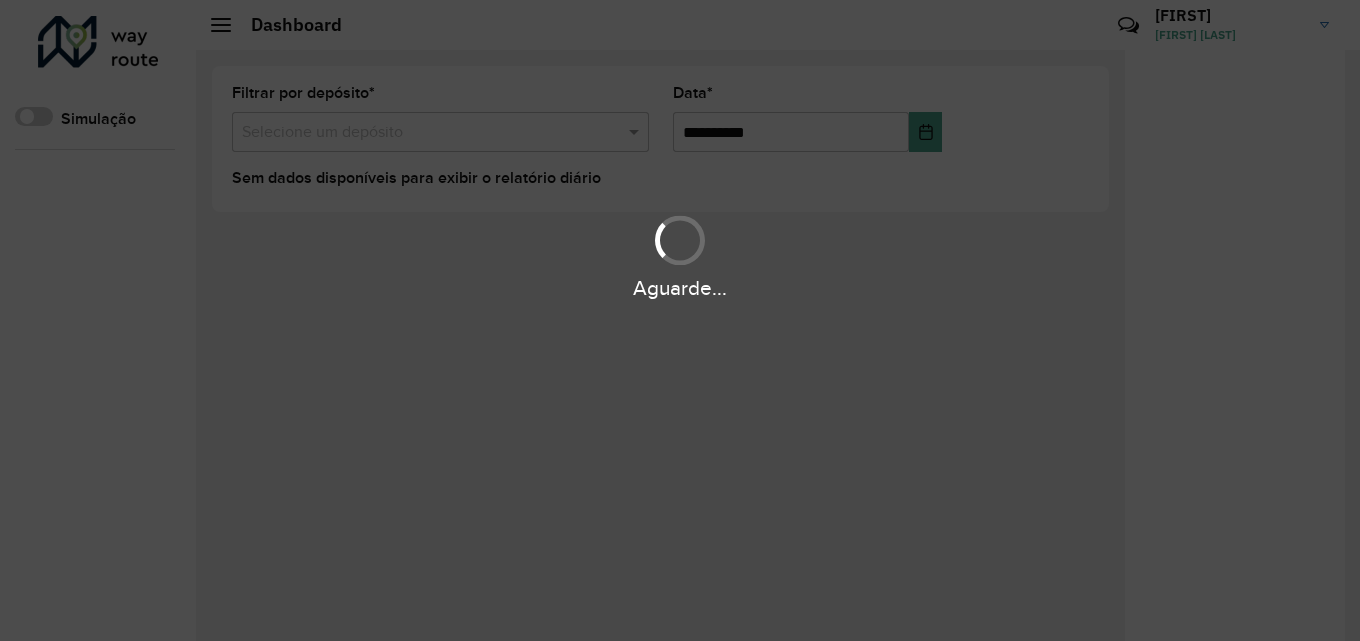scroll, scrollTop: 0, scrollLeft: 0, axis: both 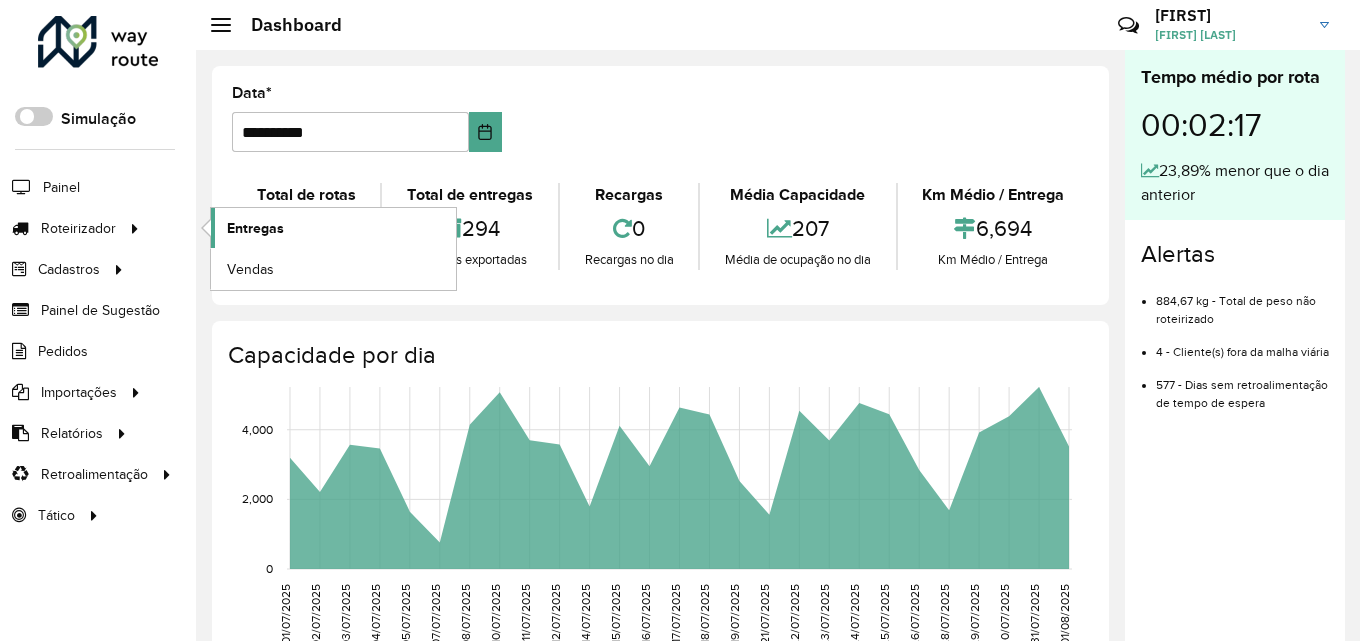 drag, startPoint x: 124, startPoint y: 230, endPoint x: 286, endPoint y: 220, distance: 162.30835 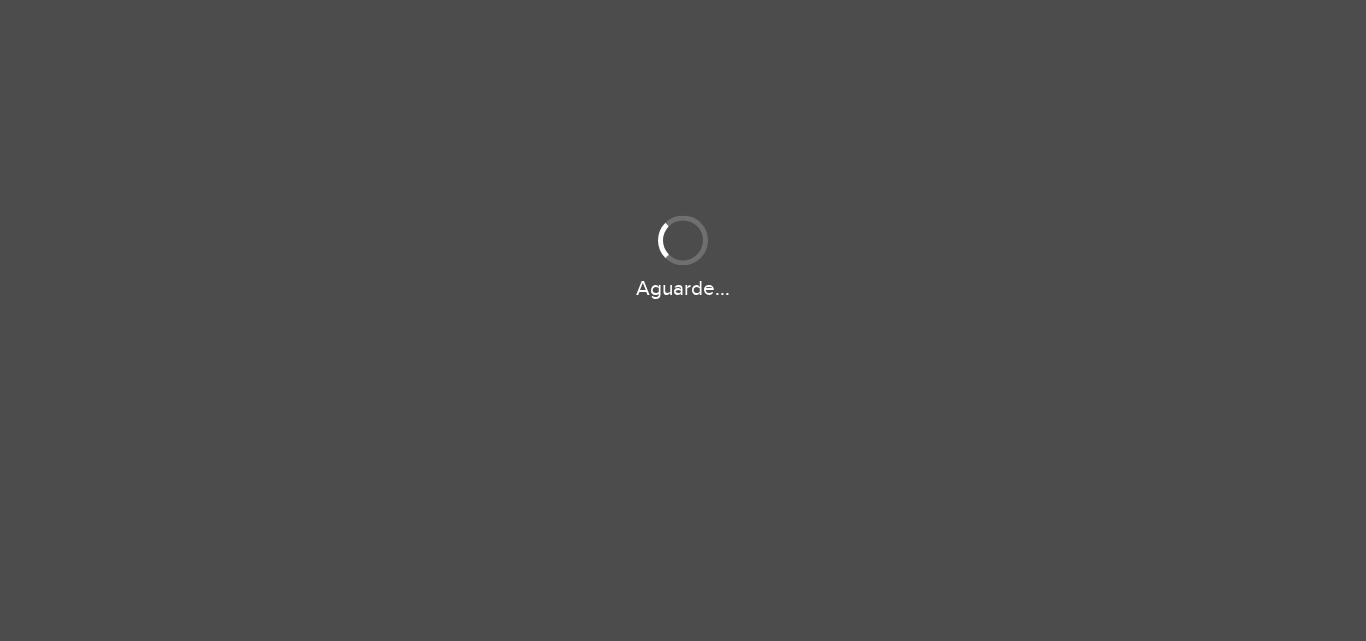 scroll, scrollTop: 0, scrollLeft: 0, axis: both 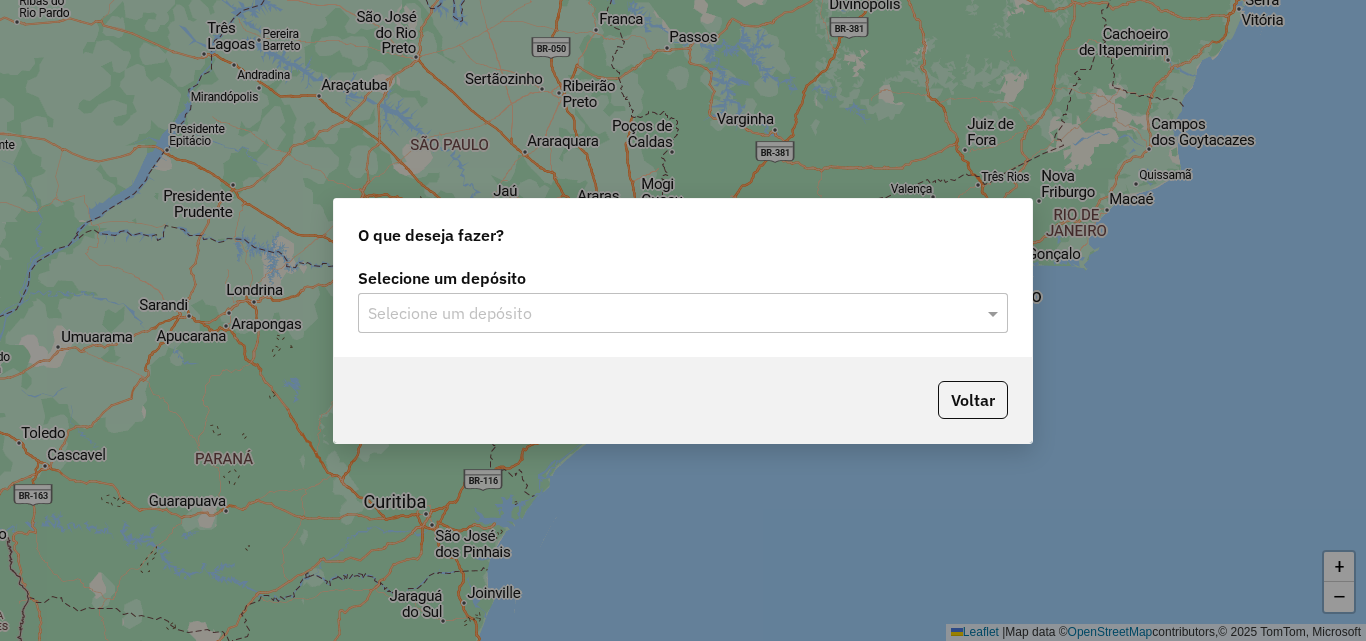 click 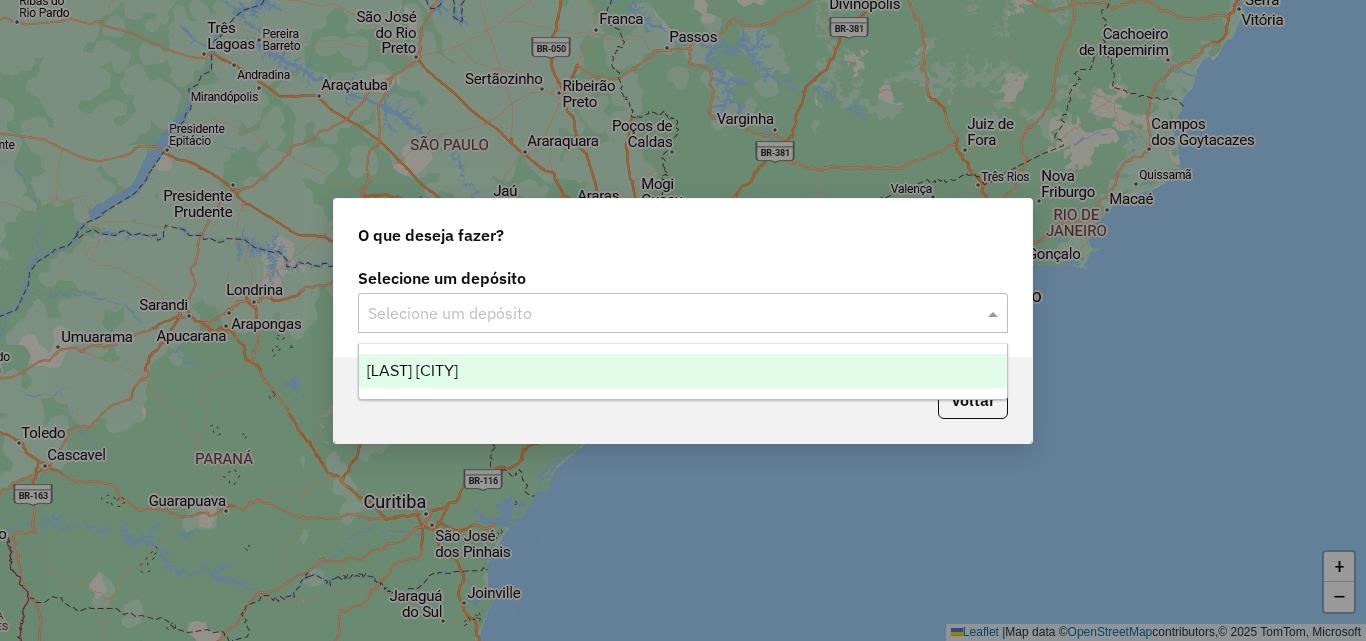 click on "[LAST] [CITY]" at bounding box center [683, 371] 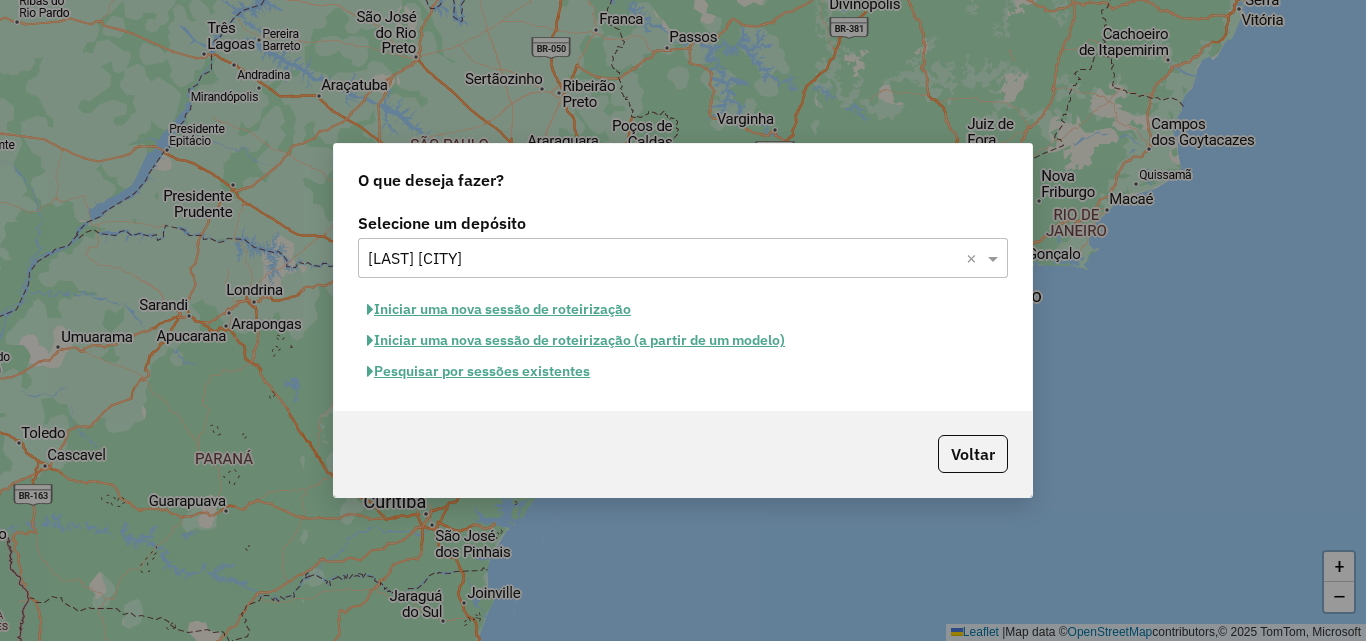 click on "Pesquisar por sessões existentes" 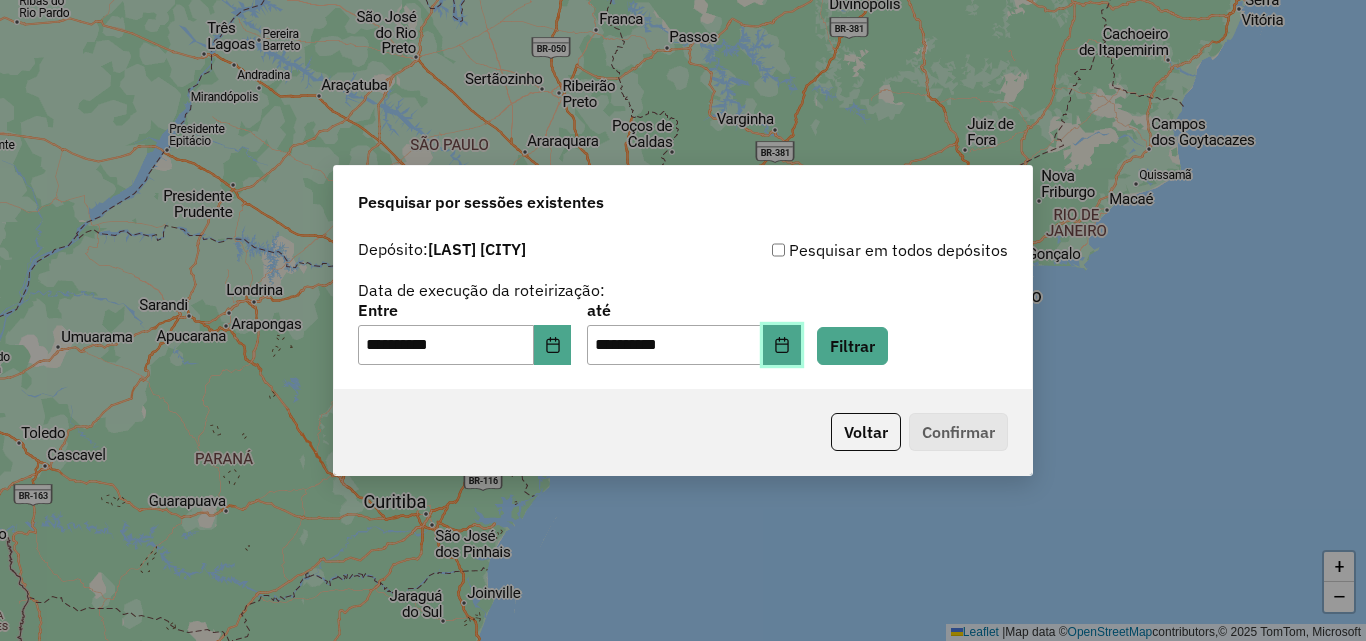 click 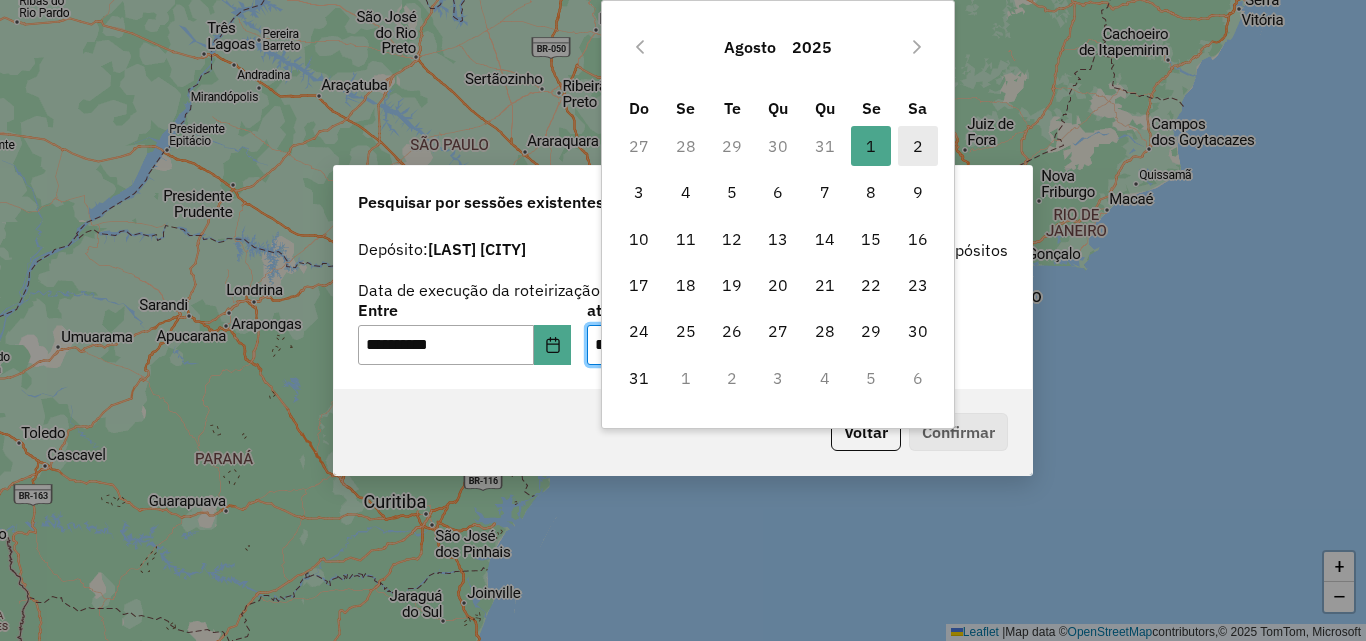 click on "2" at bounding box center [918, 146] 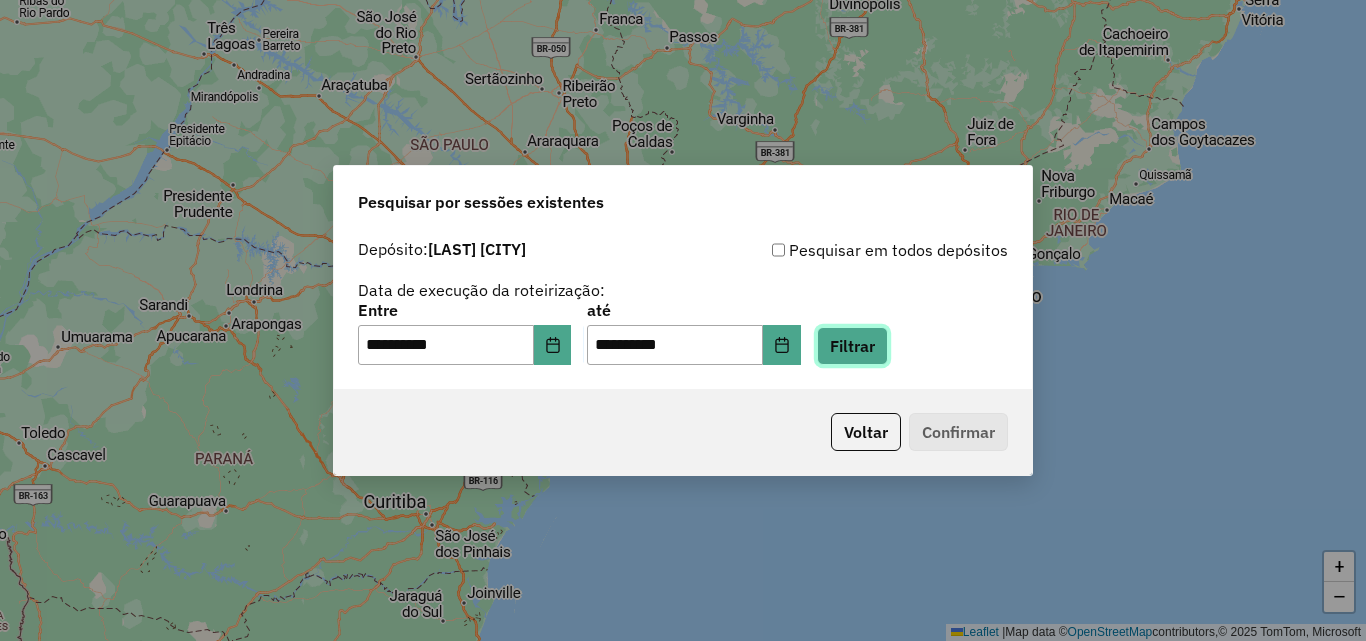 click on "Filtrar" 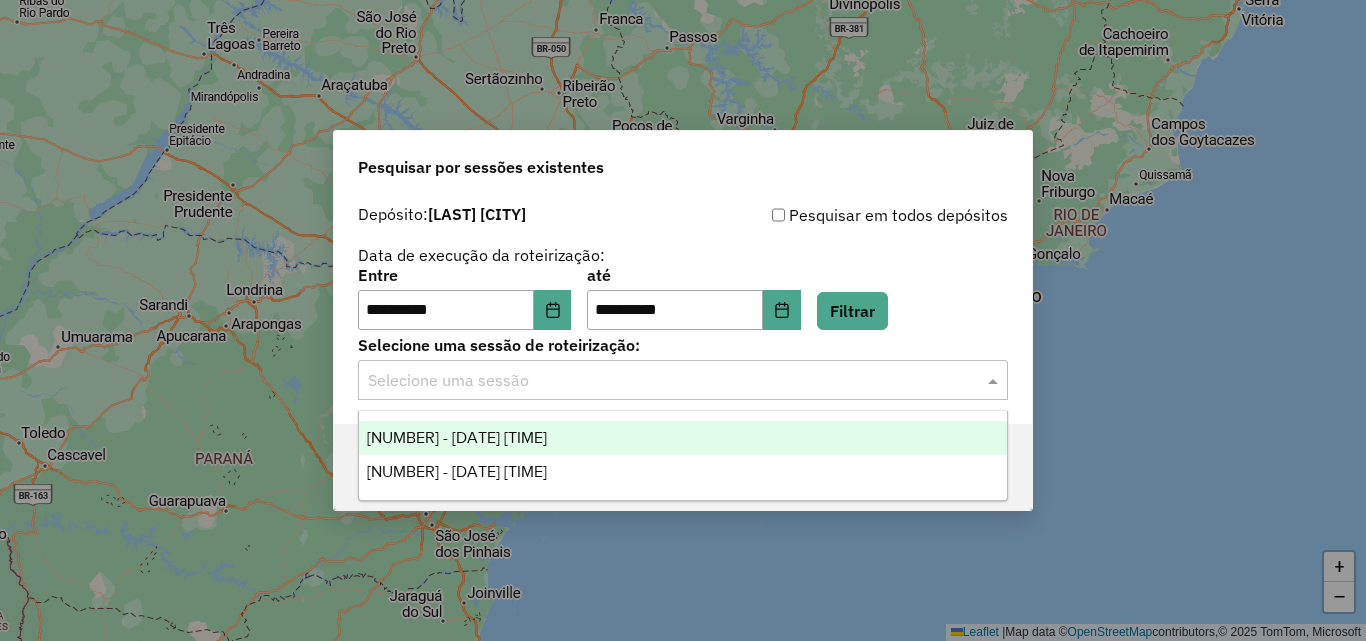 click 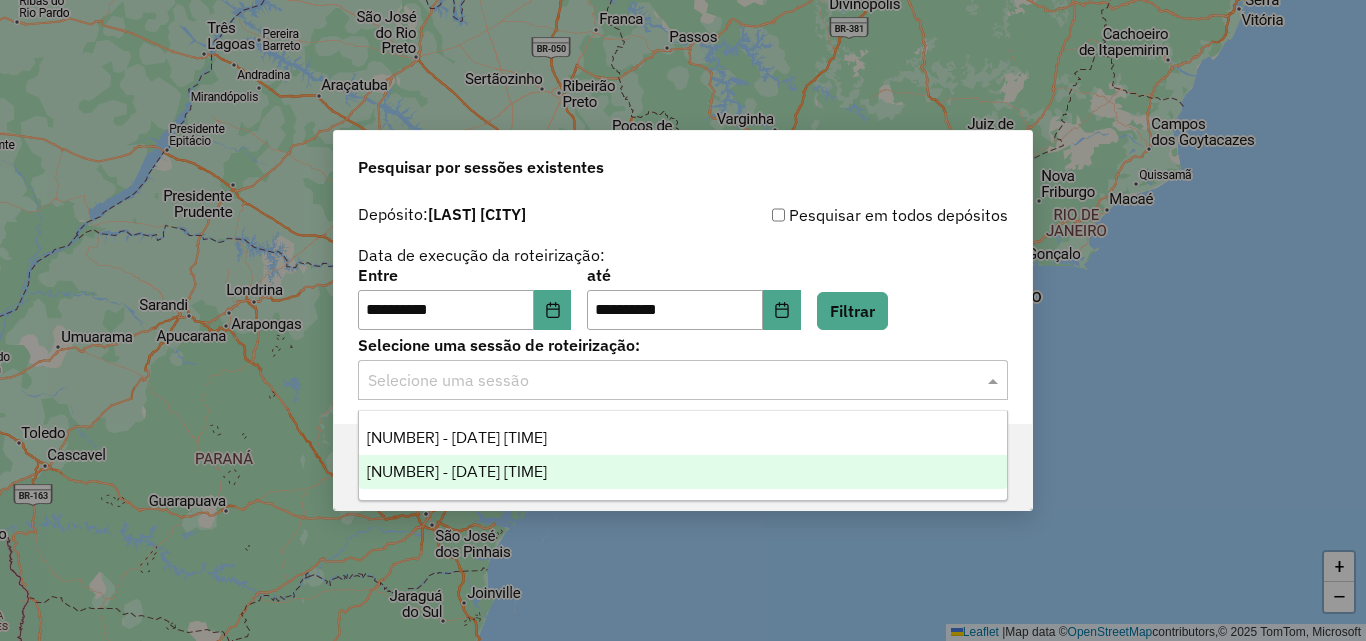 click on "973830 - 02/08/2025 17:38" at bounding box center (683, 472) 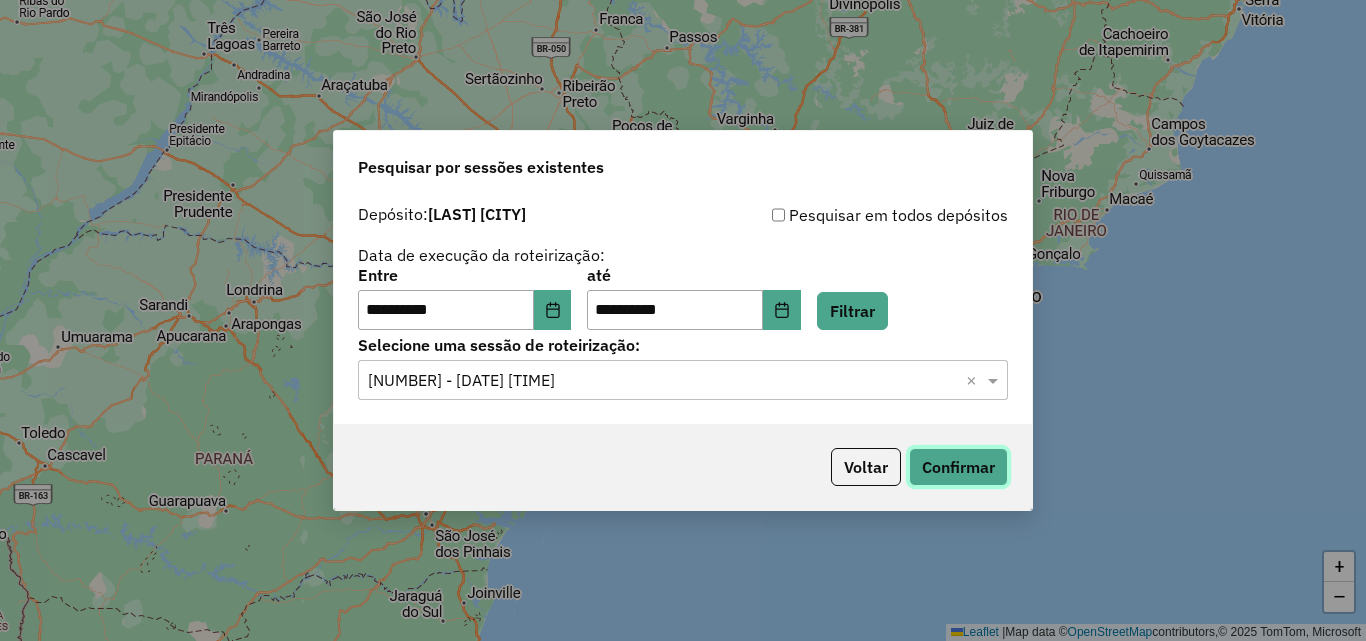 click on "Confirmar" 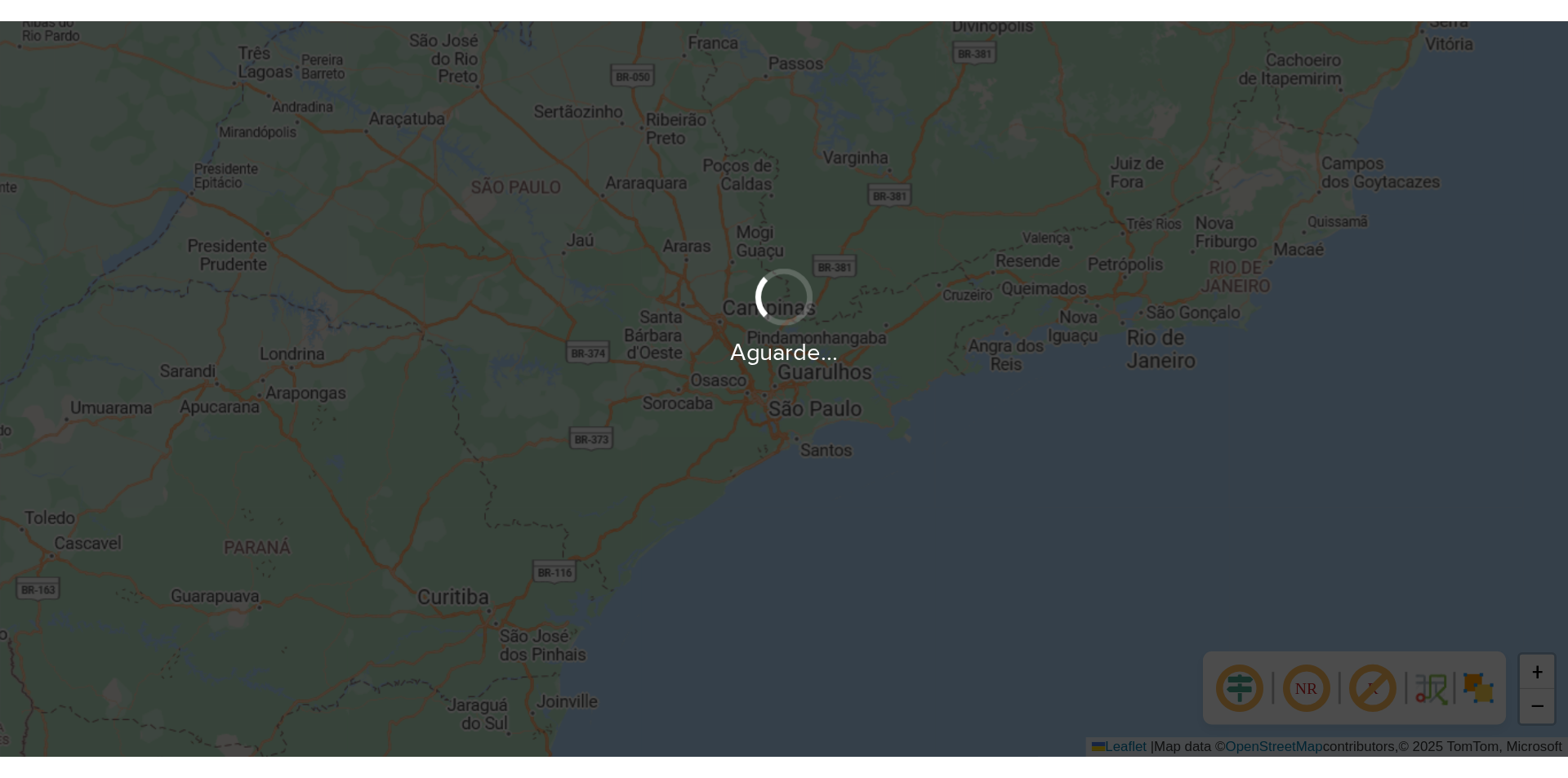 scroll, scrollTop: 0, scrollLeft: 0, axis: both 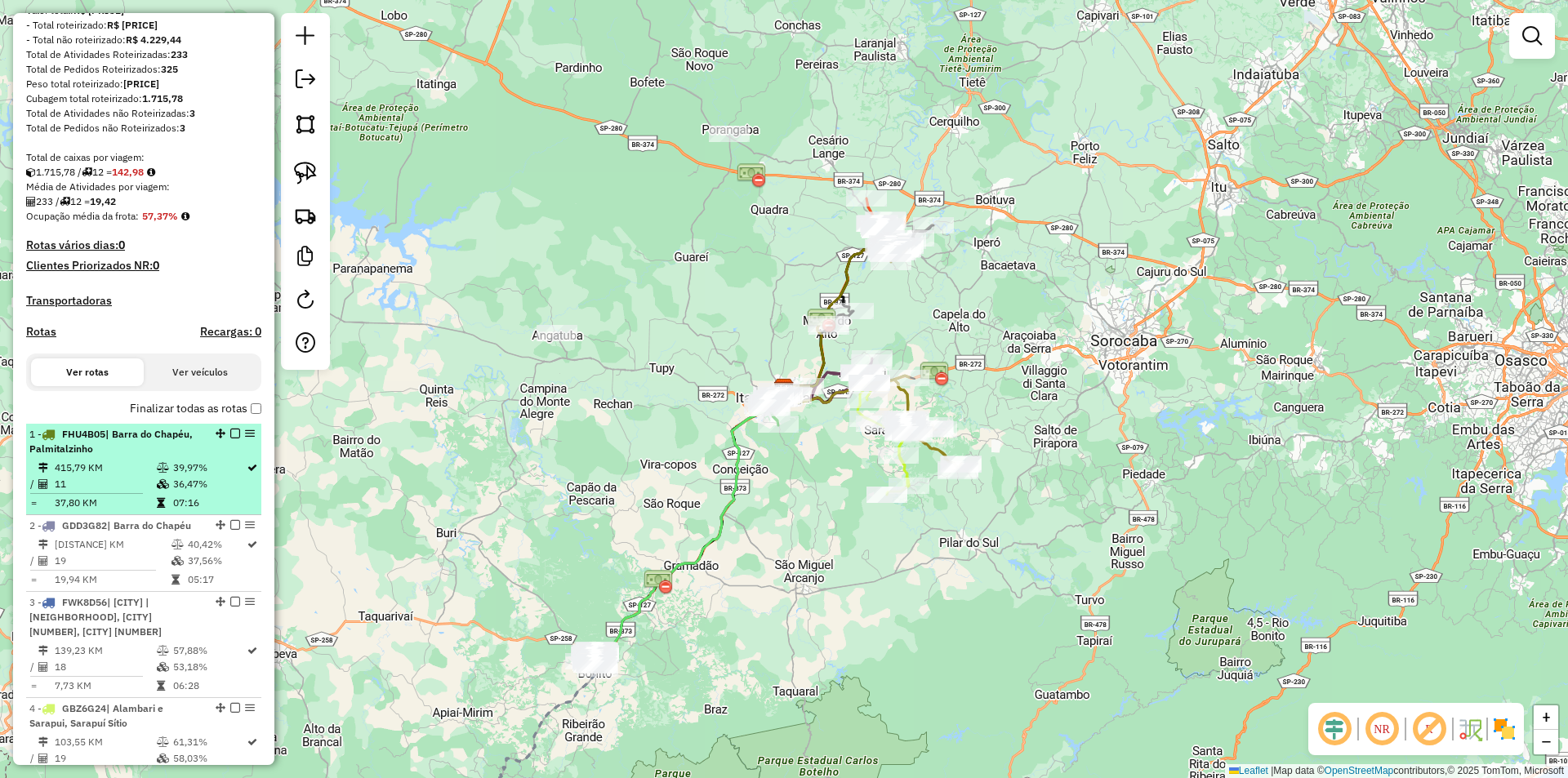 click on "36,47%" at bounding box center [209, 484] 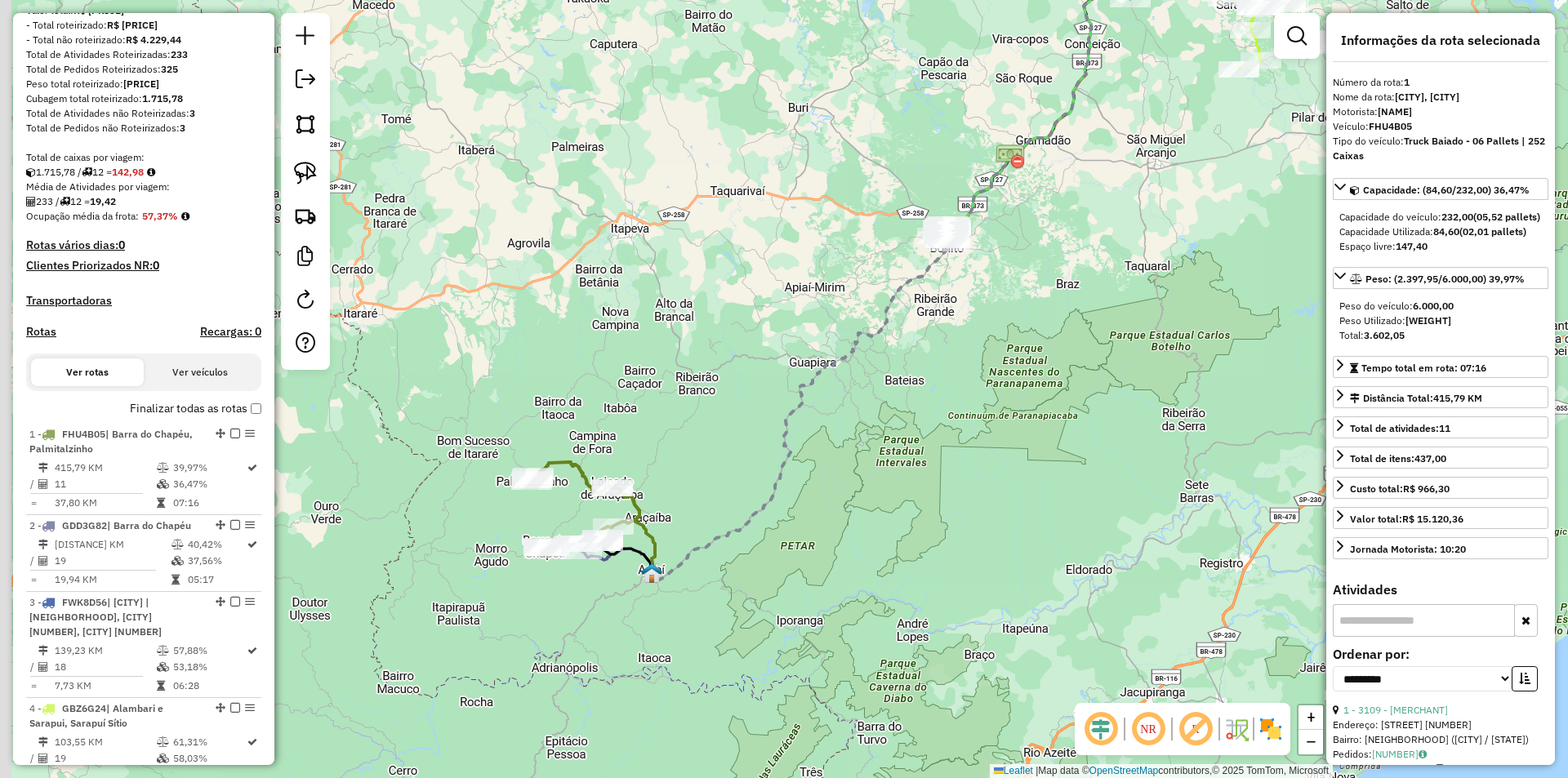 drag, startPoint x: 670, startPoint y: 568, endPoint x: 734, endPoint y: 438, distance: 144.89997 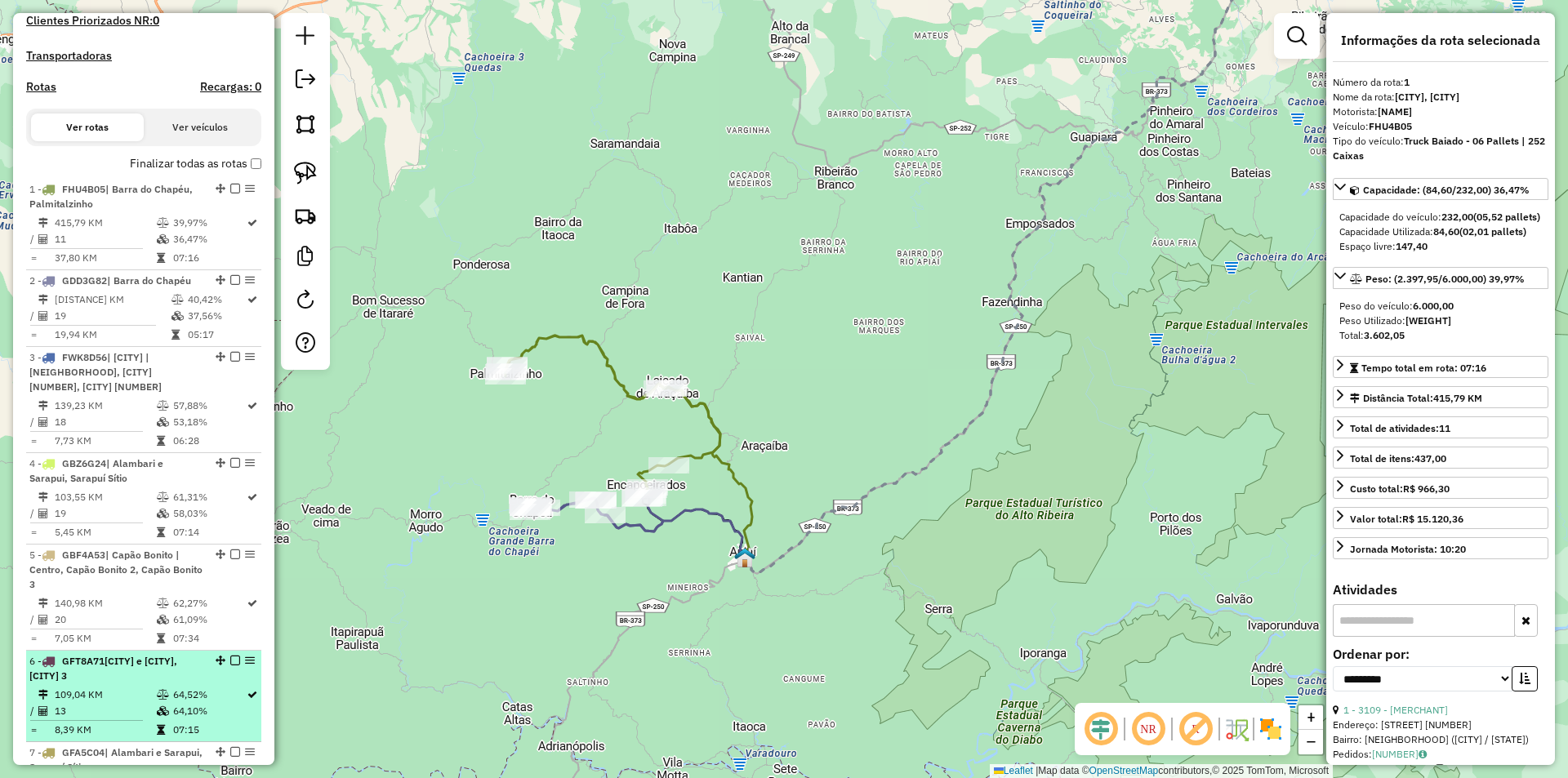 scroll, scrollTop: 562, scrollLeft: 0, axis: vertical 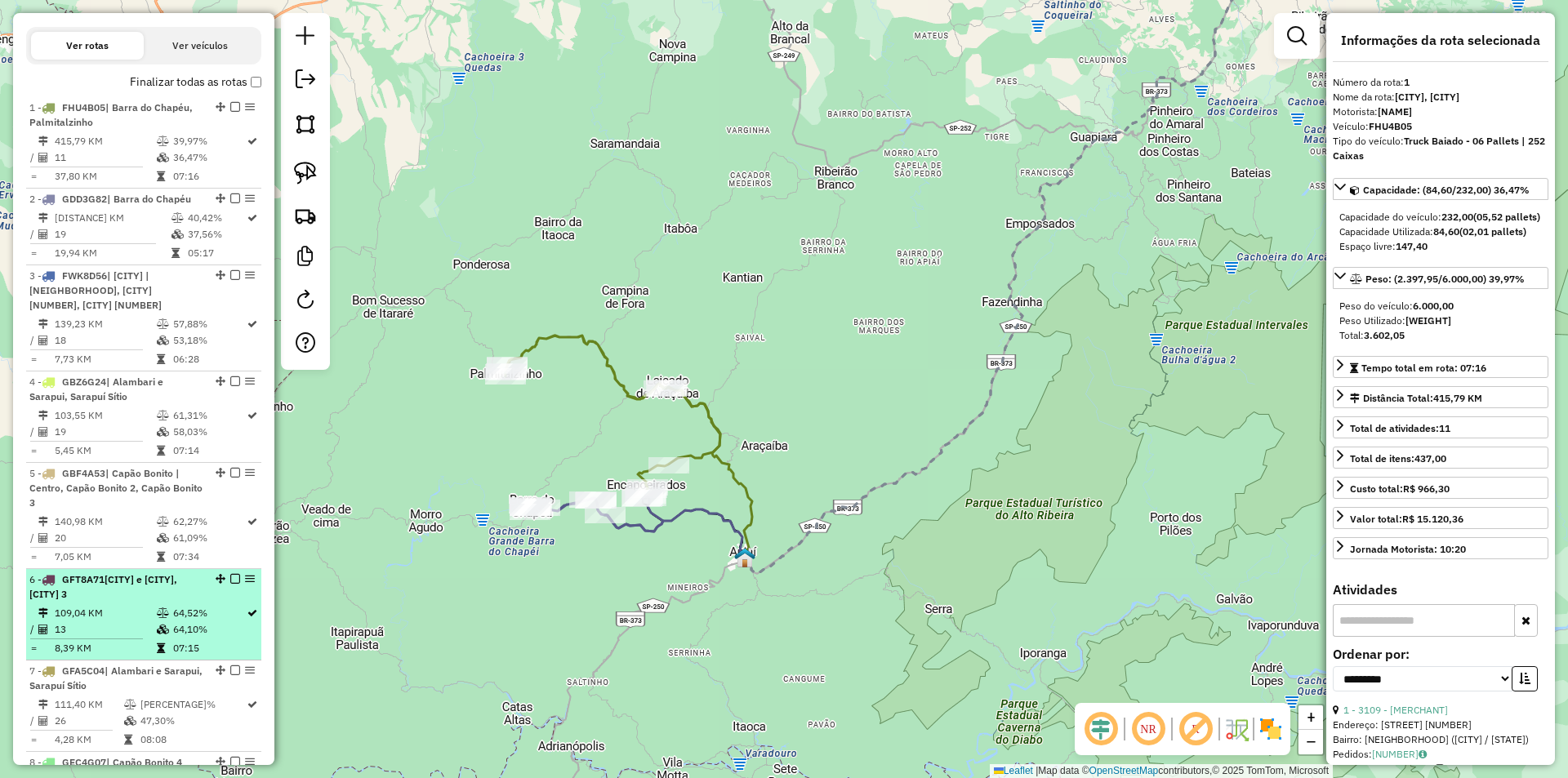 click on "13" at bounding box center [105, 629] 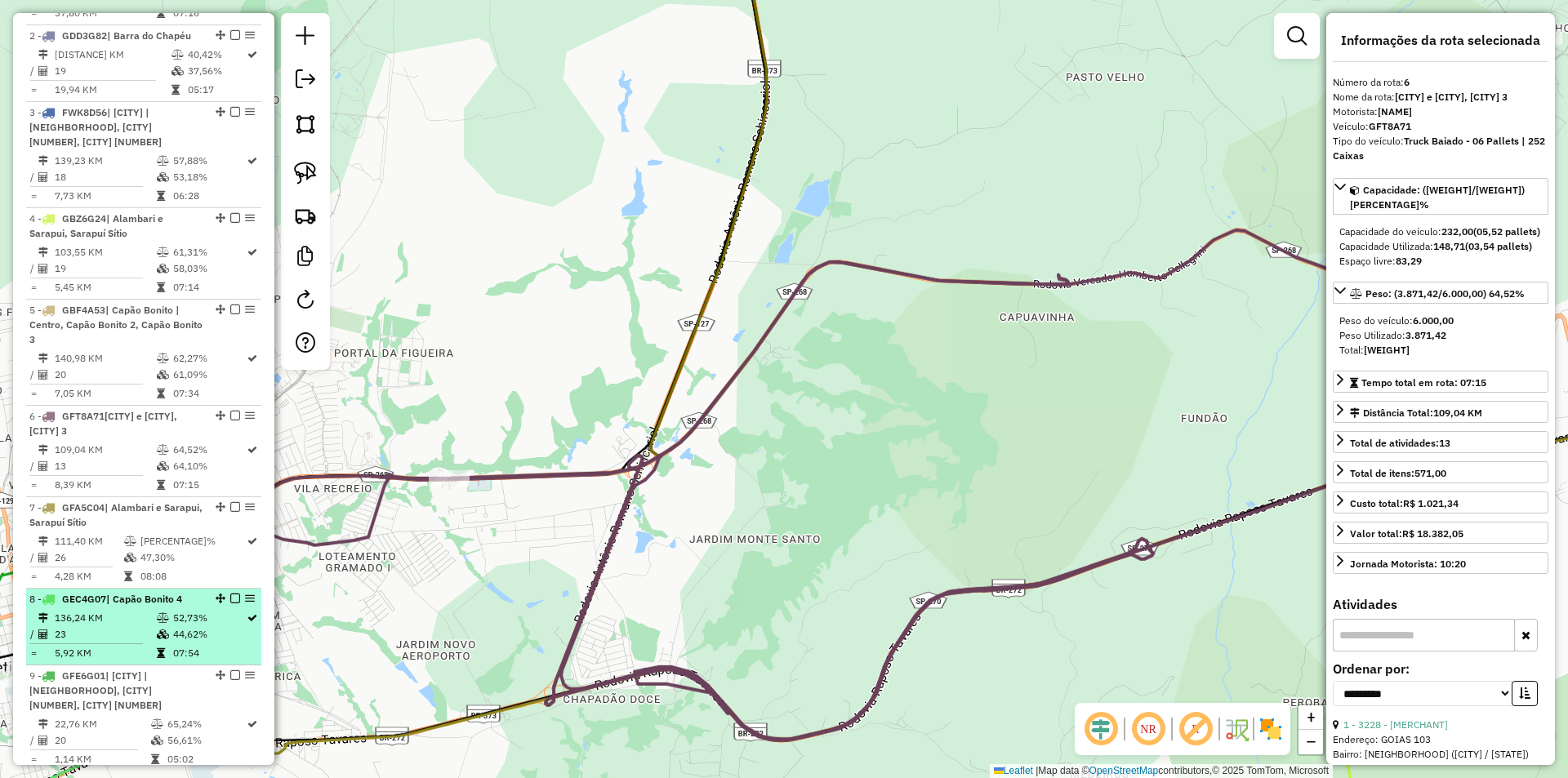 scroll, scrollTop: 399, scrollLeft: 0, axis: vertical 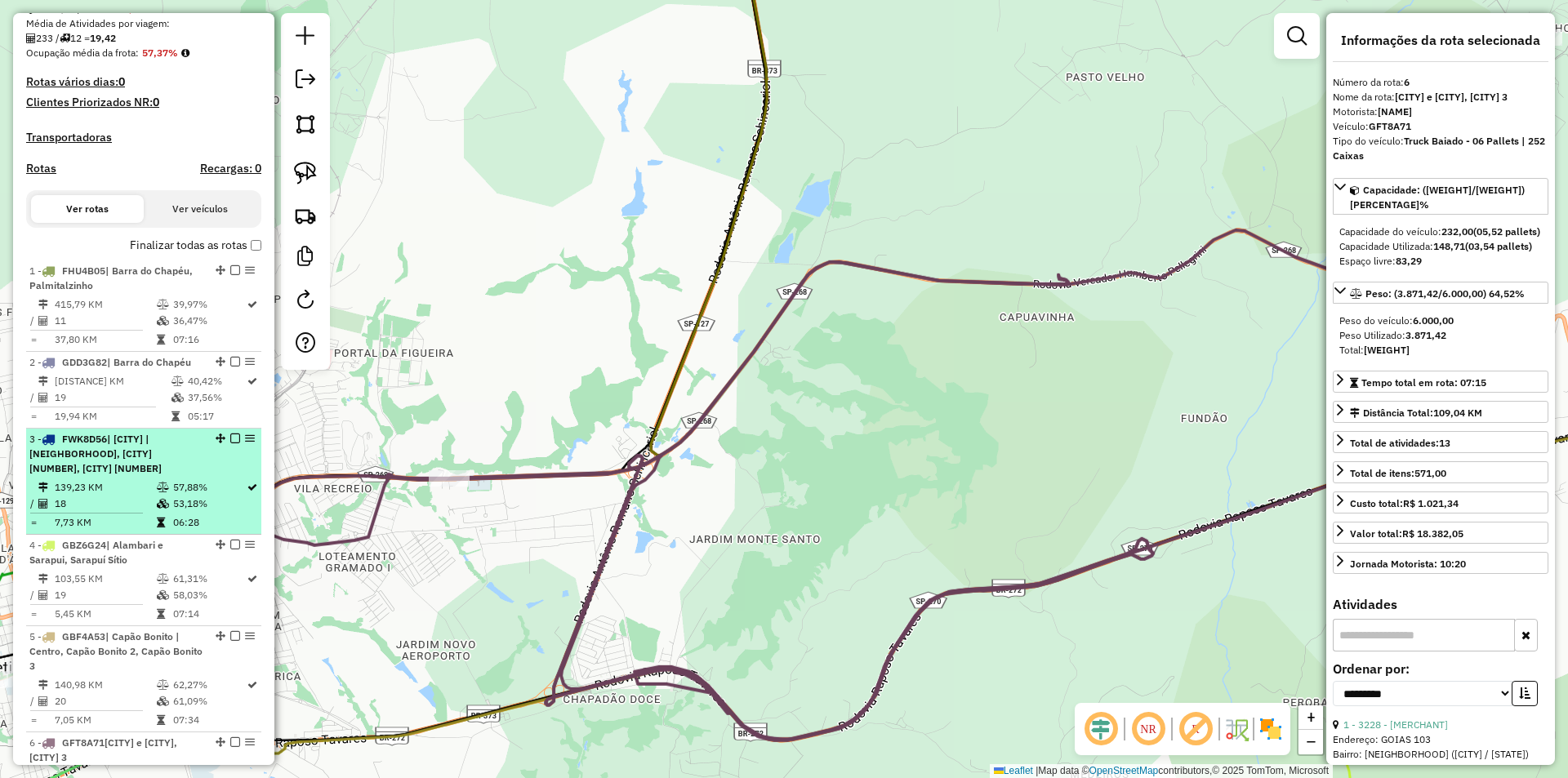 click on "3 - FWK8D56 | [CITY] | [NEIGHBORHOOD], [CITY] [NUMBER], [CITY] [NUMBER]" at bounding box center [116, 454] 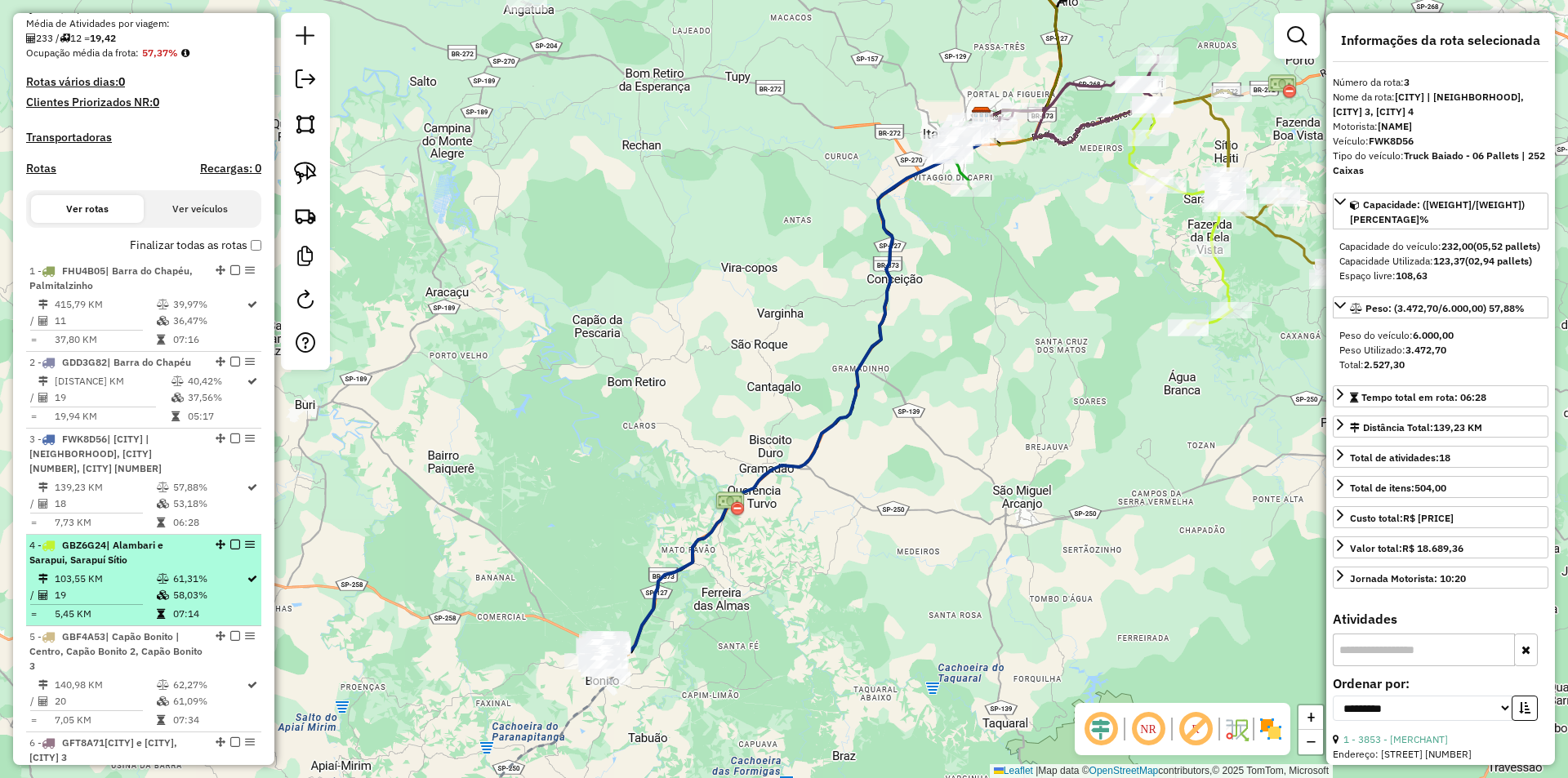 click on "[NUMBER] - [NUMBER]   | [NAME] e [NAME], [NAME] [NAME]" at bounding box center (116, 553) 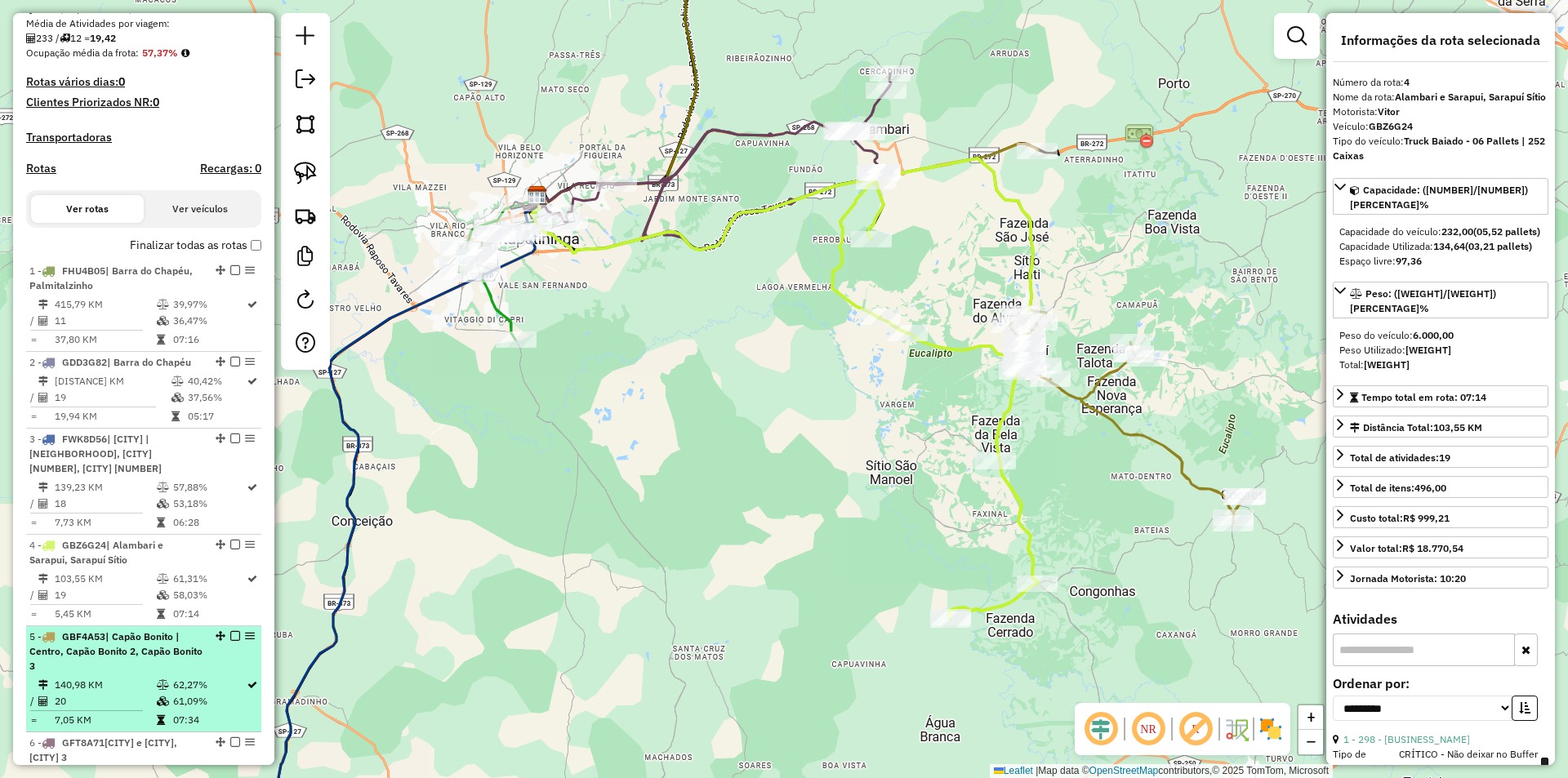 click on "20" at bounding box center [105, 701] 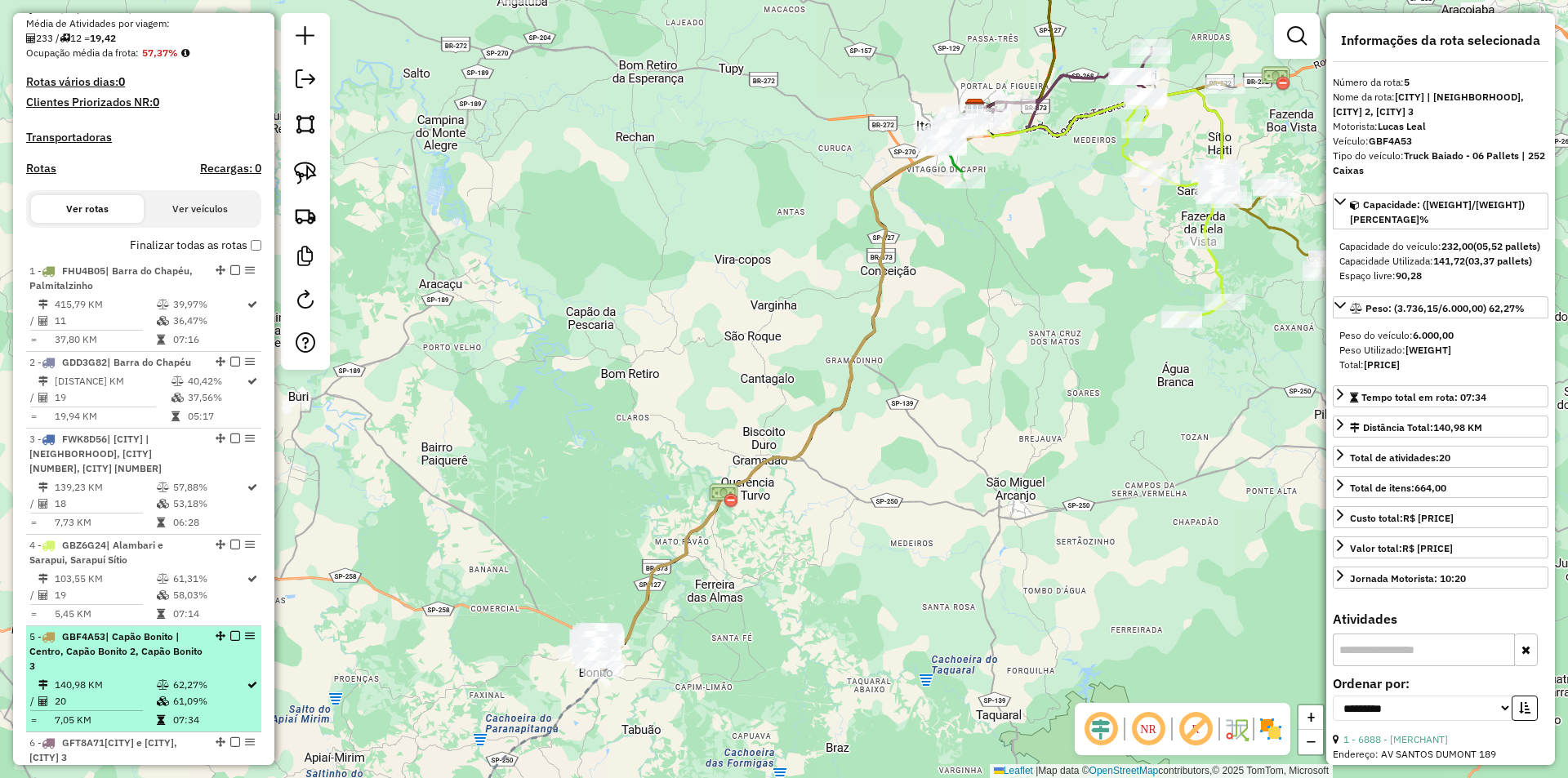scroll, scrollTop: 644, scrollLeft: 0, axis: vertical 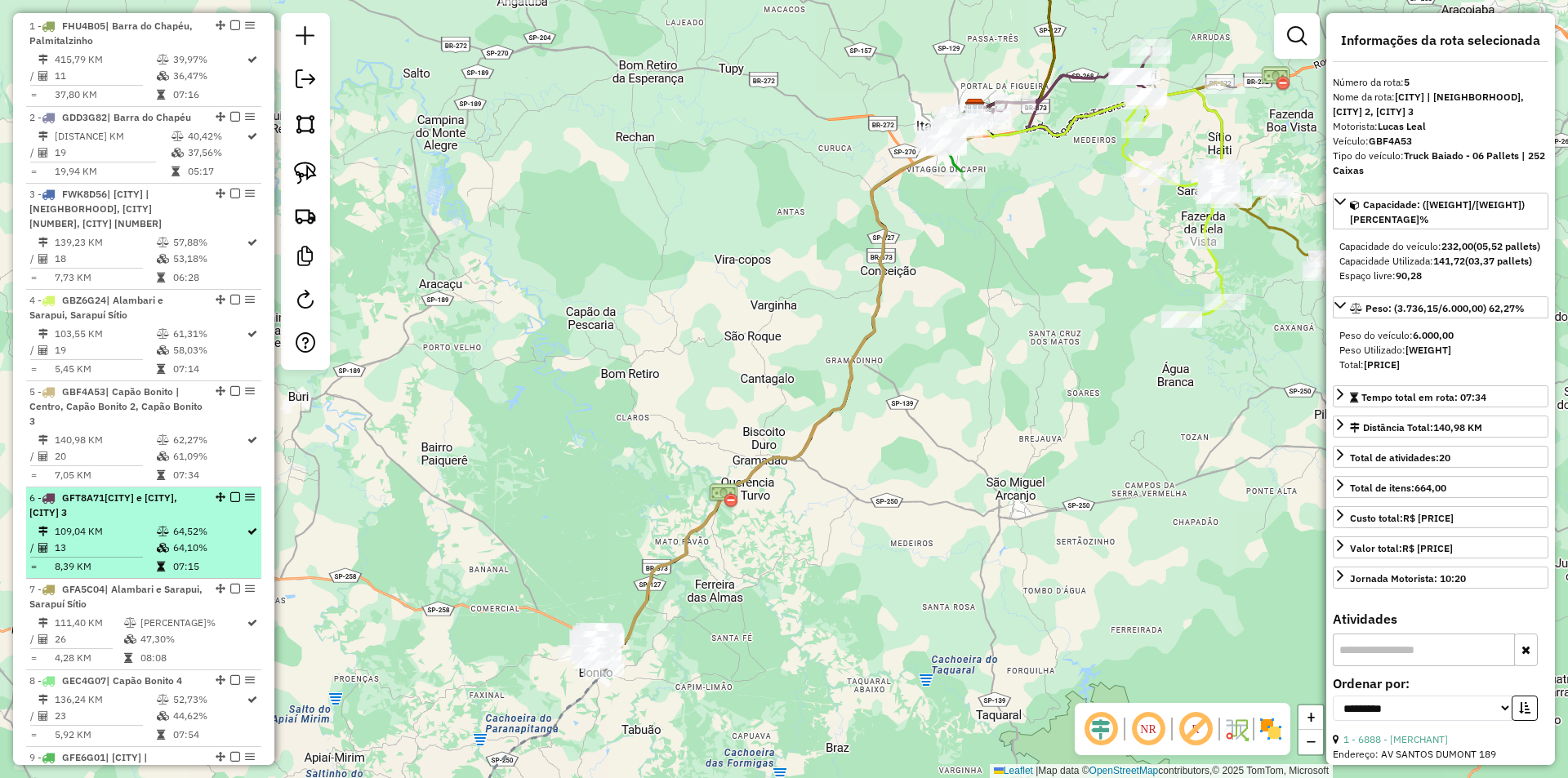 click on "109,04 KM" at bounding box center (105, 531) 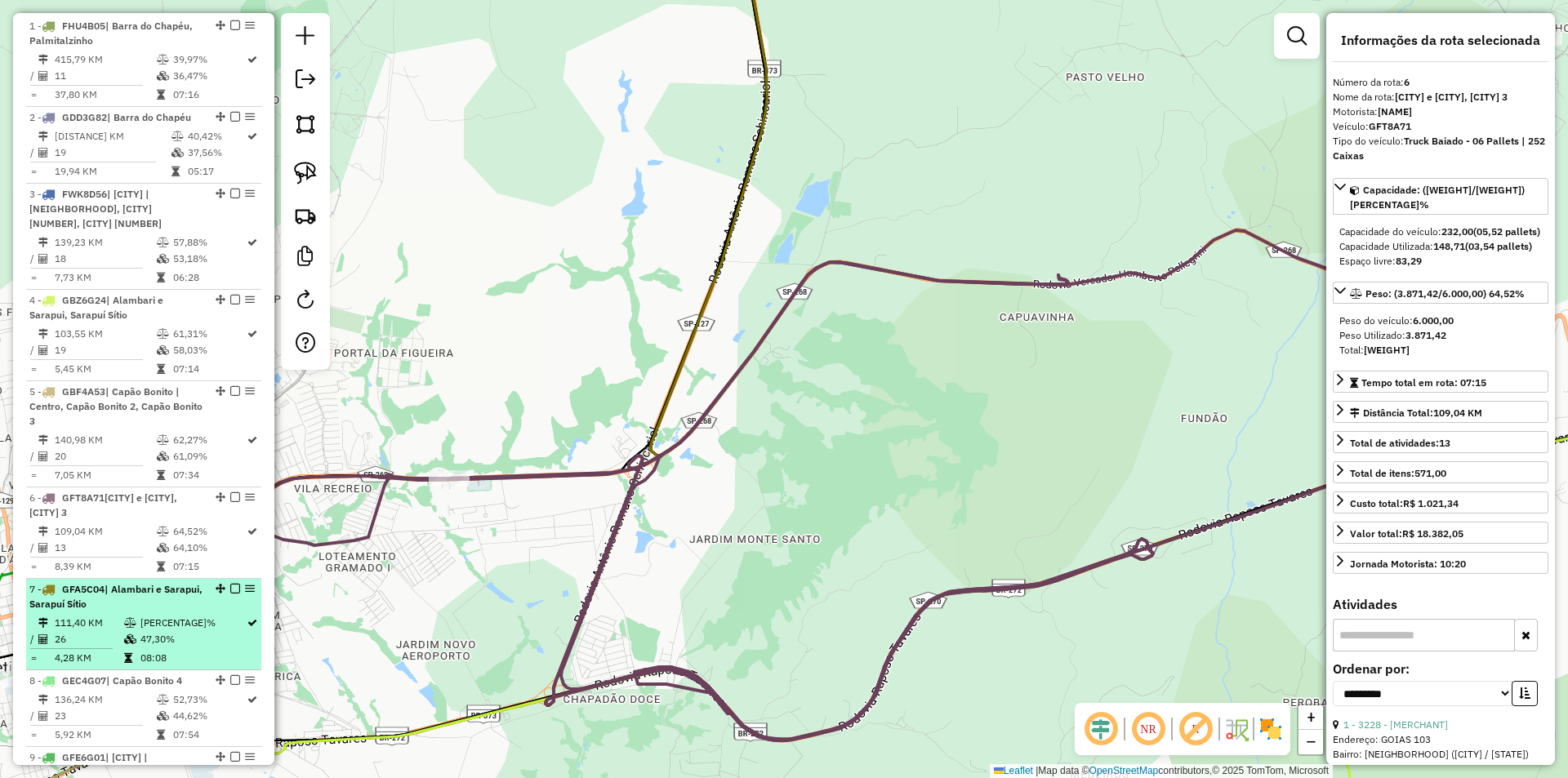 click on "26" at bounding box center [88, 639] 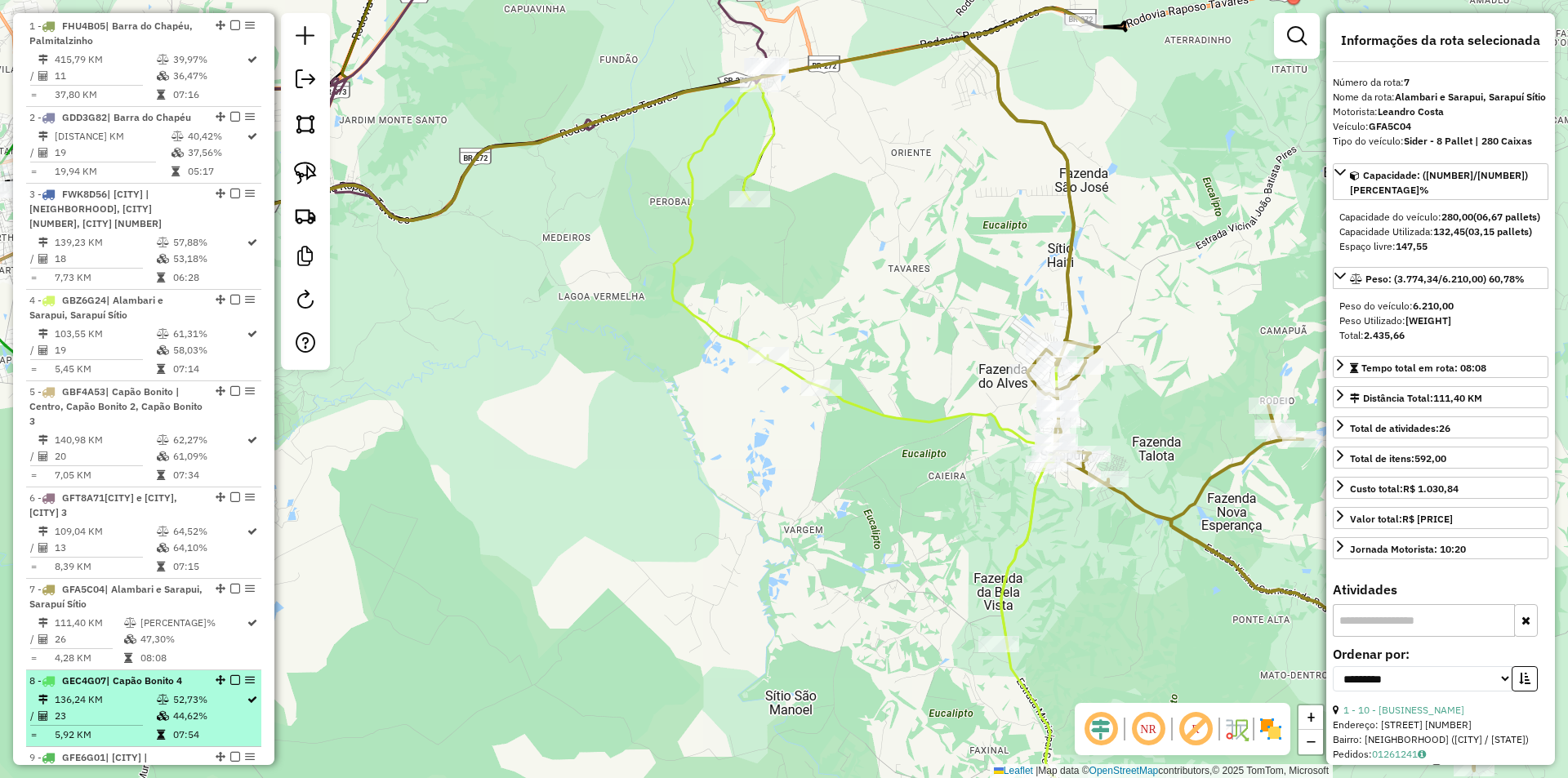 click on "136,24 KM" at bounding box center (105, 700) 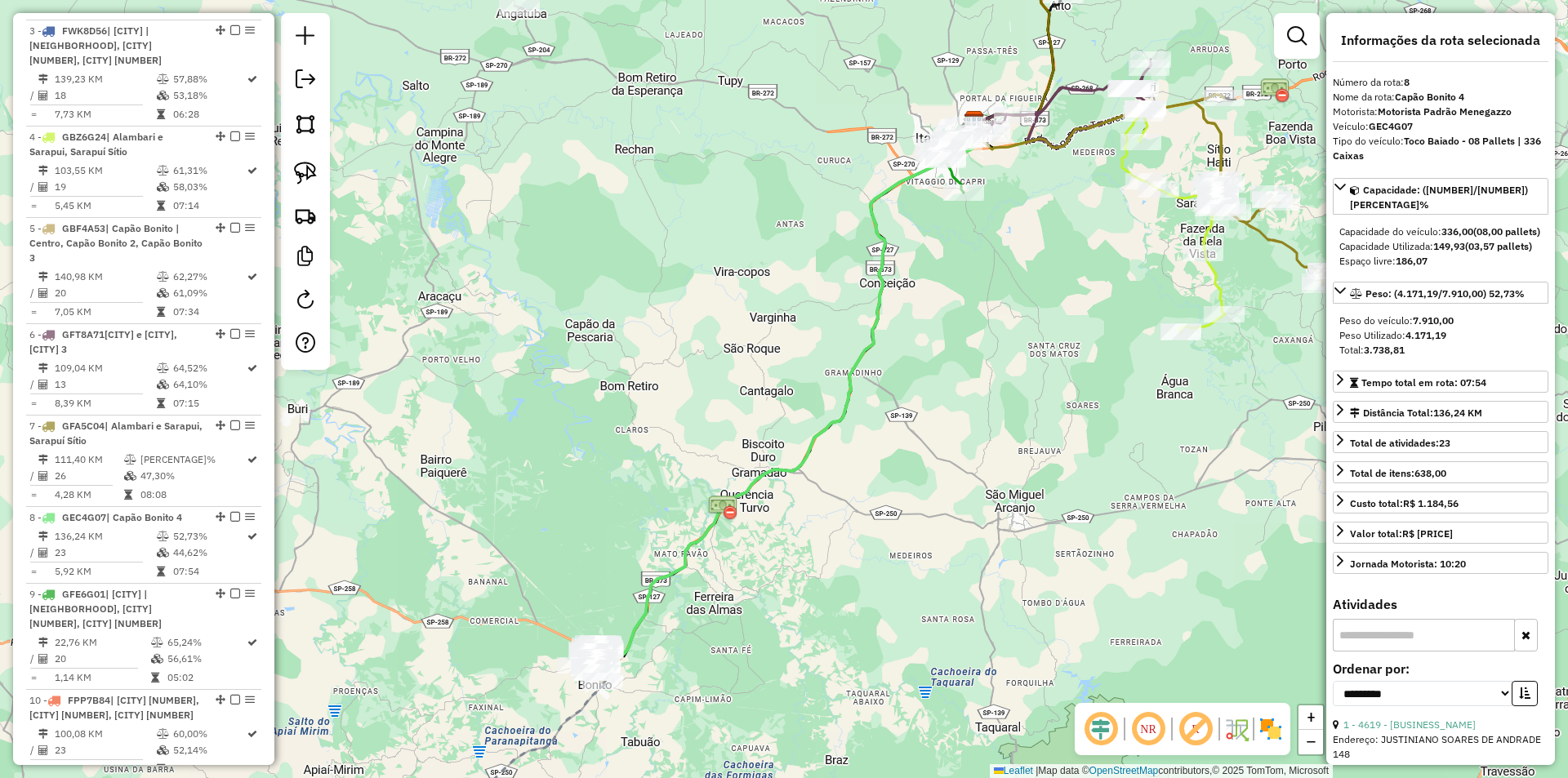 scroll, scrollTop: 889, scrollLeft: 0, axis: vertical 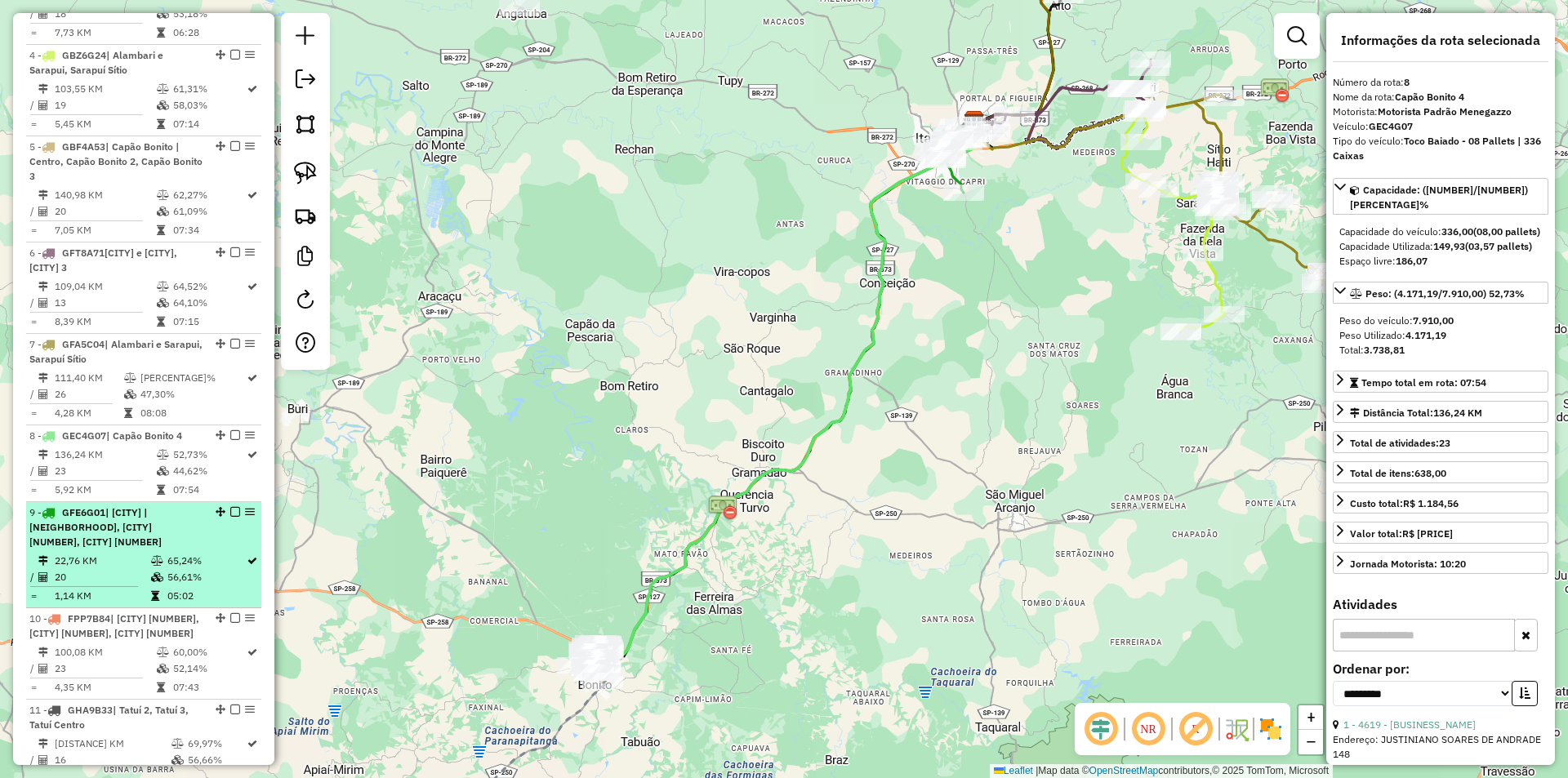 click on "9 -    [PLATE] | [CITY] | [NEIGHBORHOOD], [CITY] 2, [CITY] 3" at bounding box center (116, 527) 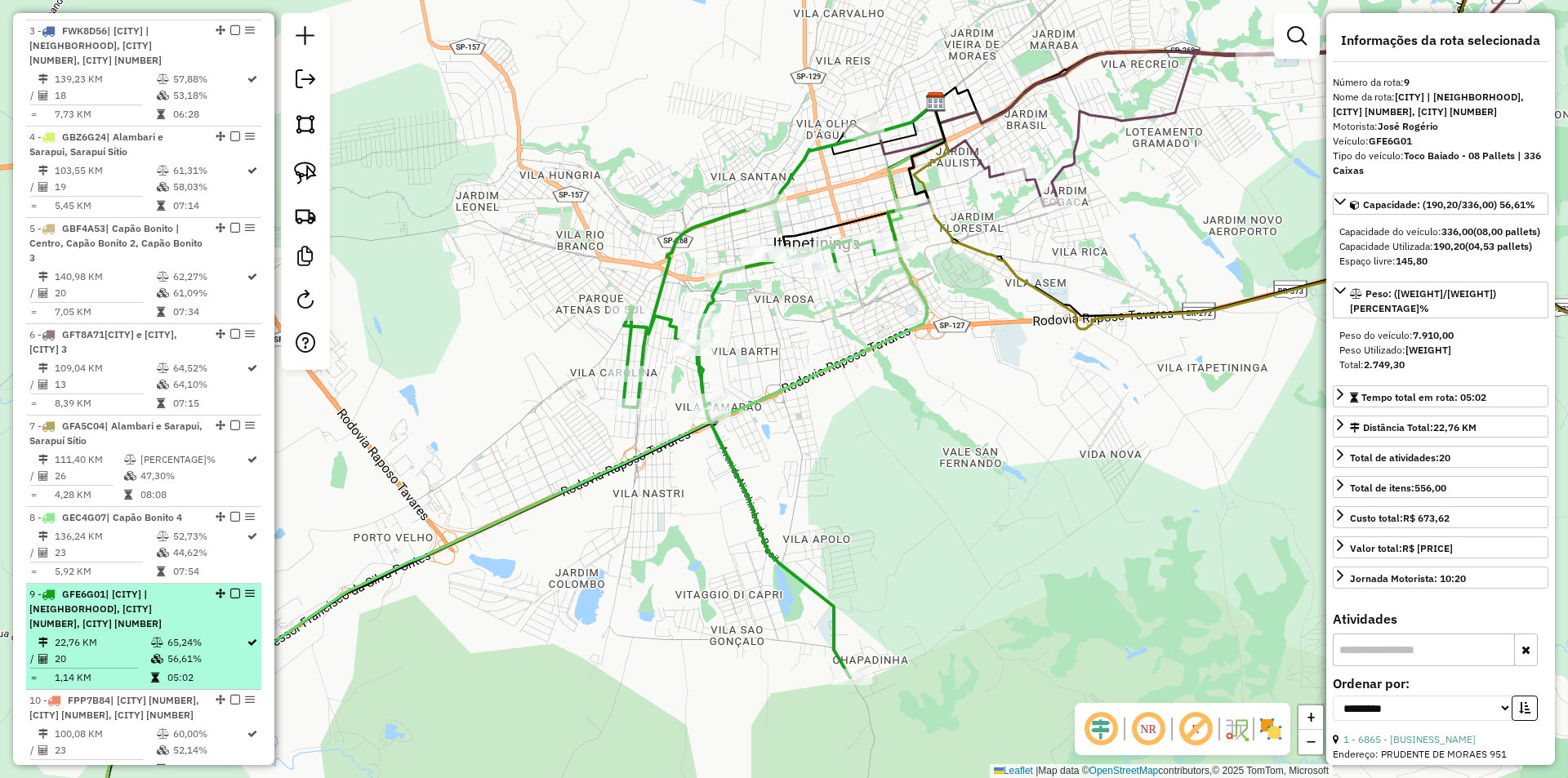 scroll, scrollTop: 889, scrollLeft: 0, axis: vertical 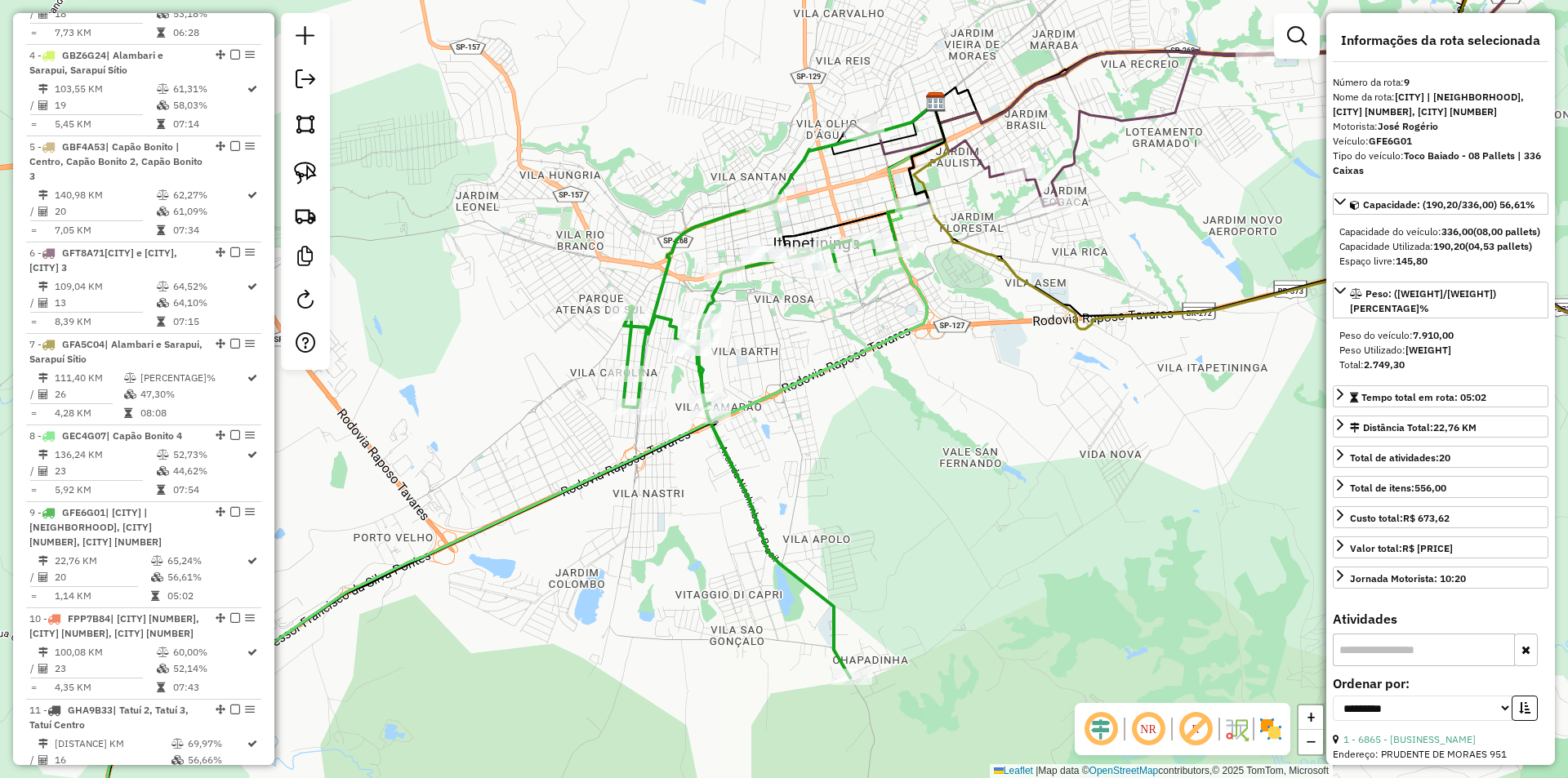 drag, startPoint x: 372, startPoint y: 595, endPoint x: 359, endPoint y: 598, distance: 13.341664 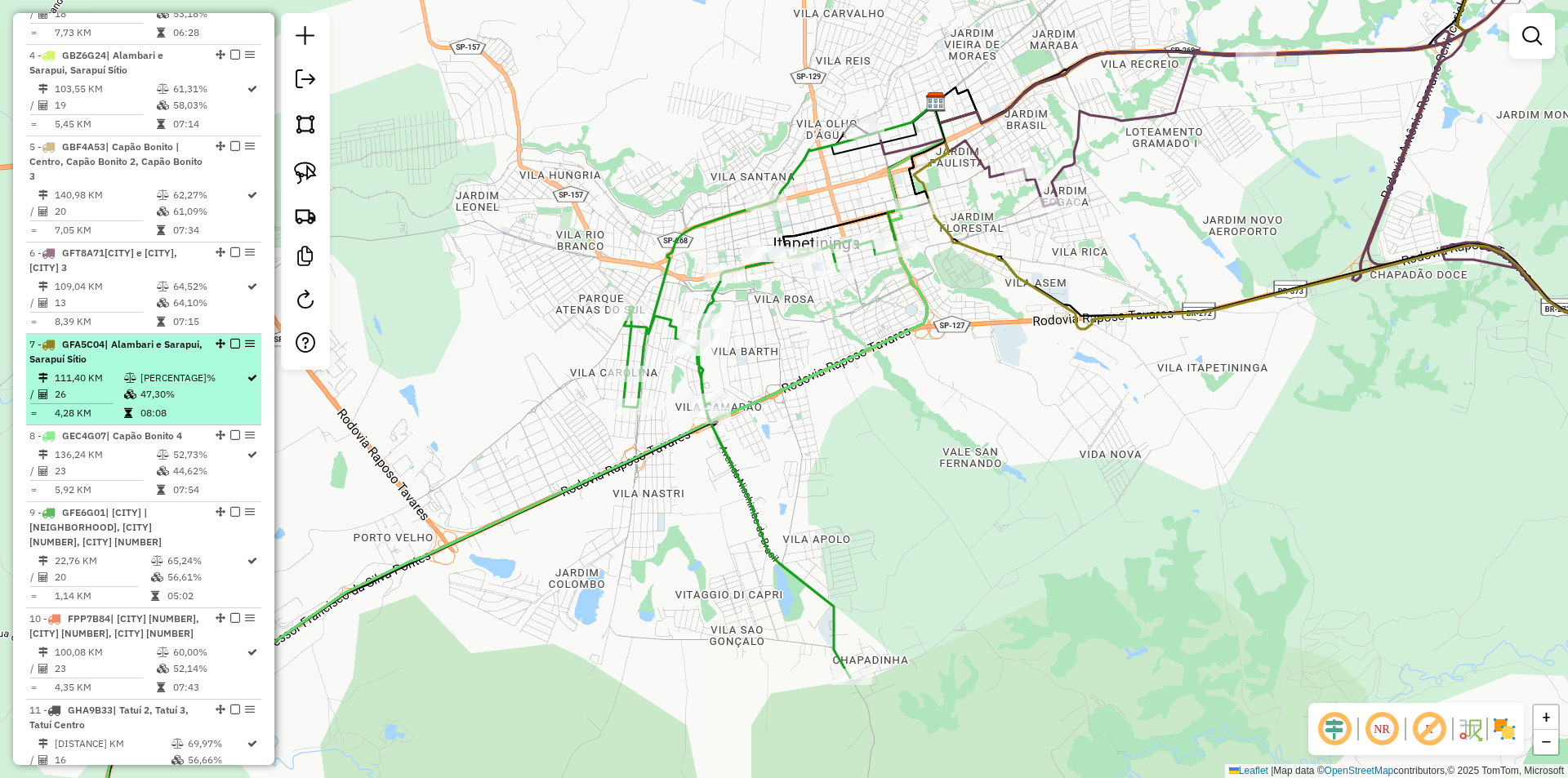 scroll, scrollTop: 726, scrollLeft: 0, axis: vertical 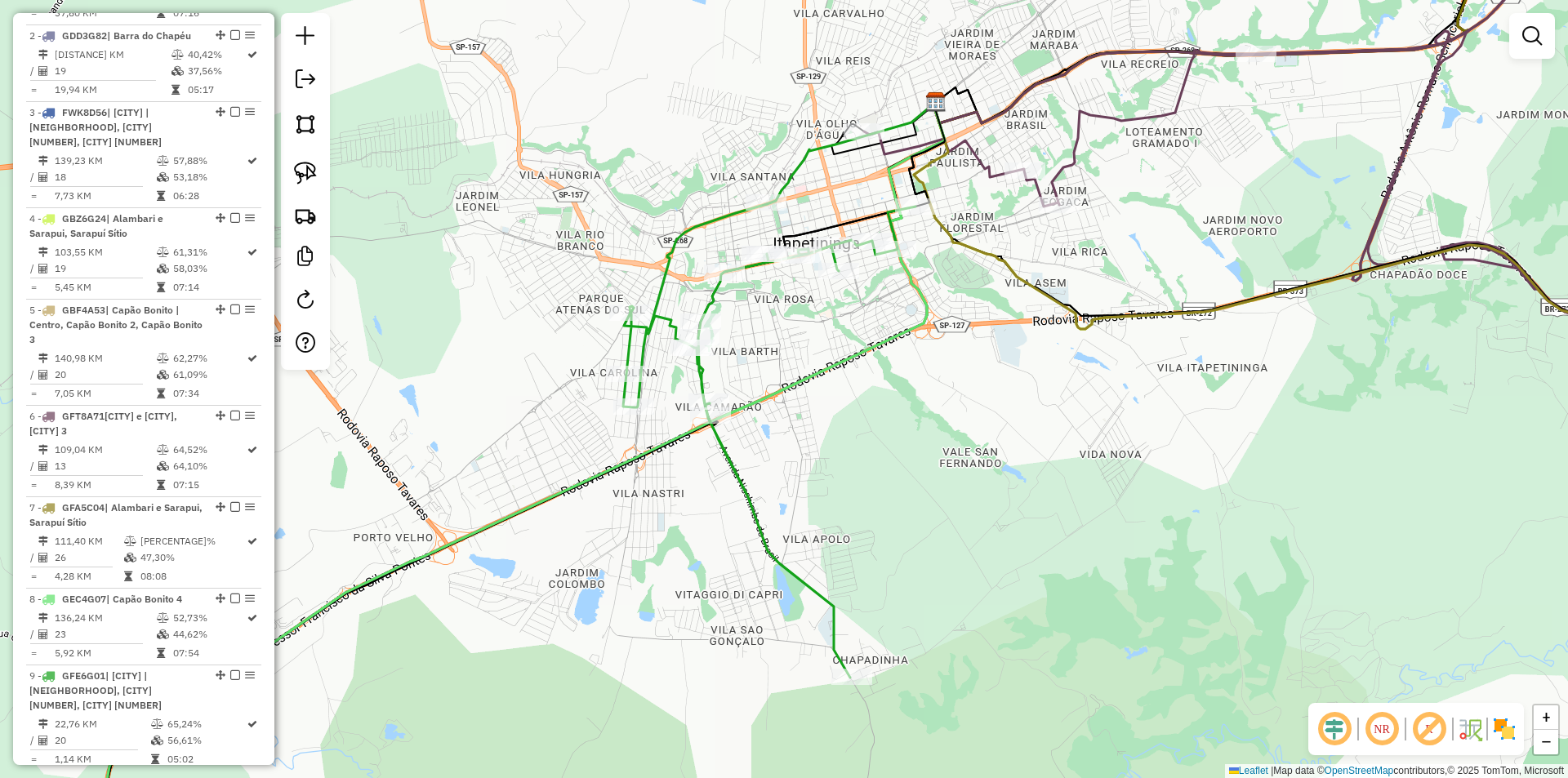 click on "Janela de atendimento Grade de atendimento Capacidade Transportadoras Veículos Cliente Pedidos  Rotas Selecione os dias de semana para filtrar as janelas de atendimento  Seg   Ter   Qua   Qui   Sex   Sáb   Dom  Informe o período da janela de atendimento: De: Até:  Filtrar exatamente a janela do cliente  Considerar janela de atendimento padrão  Selecione os dias de semana para filtrar as grades de atendimento  Seg   Ter   Qua   Qui   Sex   Sáb   Dom   Considerar clientes sem dia de atendimento cadastrado  Clientes fora do dia de atendimento selecionado Filtrar as atividades entre os valores definidos abaixo:  Peso mínimo:   Peso máximo:   Cubagem mínima:   Cubagem máxima:   De:   Até:  Filtrar as atividades entre o tempo de atendimento definido abaixo:  De:   Até:   Considerar capacidade total dos clientes não roteirizados Transportadora: Selecione um ou mais itens Tipo de veículo: Selecione um ou mais itens Veículo: Selecione um ou mais itens Motorista: Selecione um ou mais itens Nome: Rótulo:" 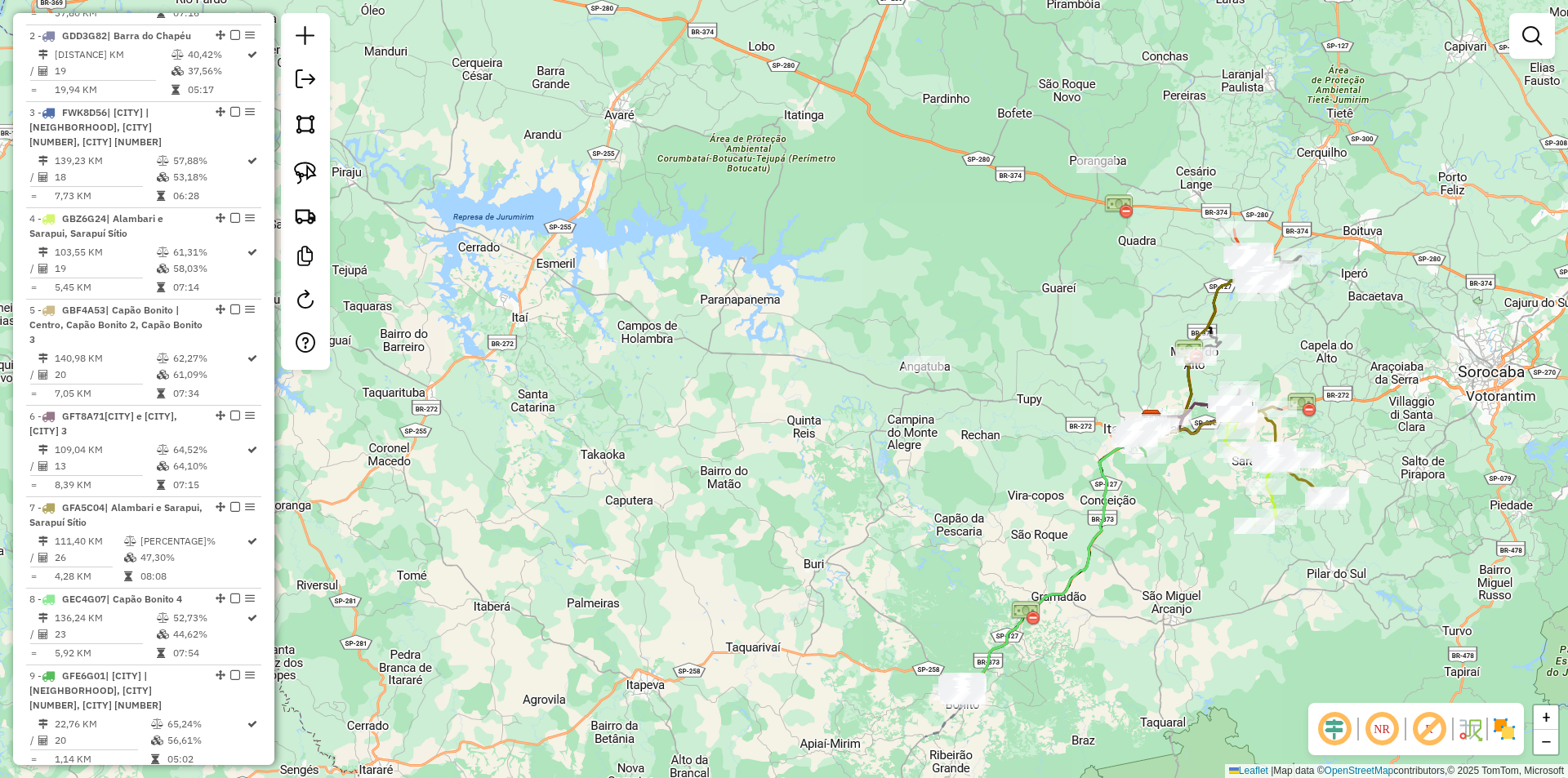 drag, startPoint x: 672, startPoint y: 632, endPoint x: 852, endPoint y: 518, distance: 213.0634 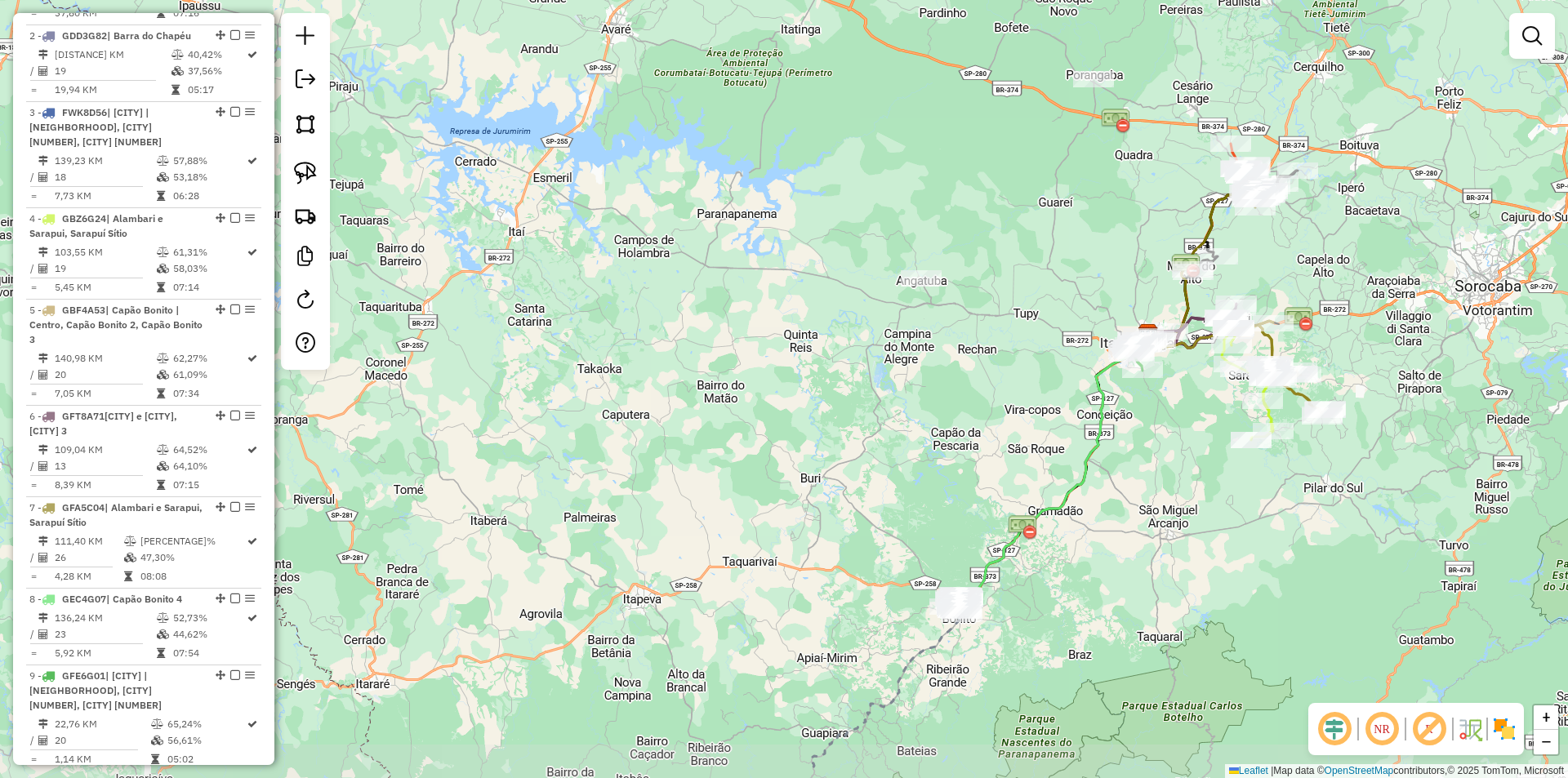 drag, startPoint x: 668, startPoint y: 619, endPoint x: 664, endPoint y: 529, distance: 90.08885 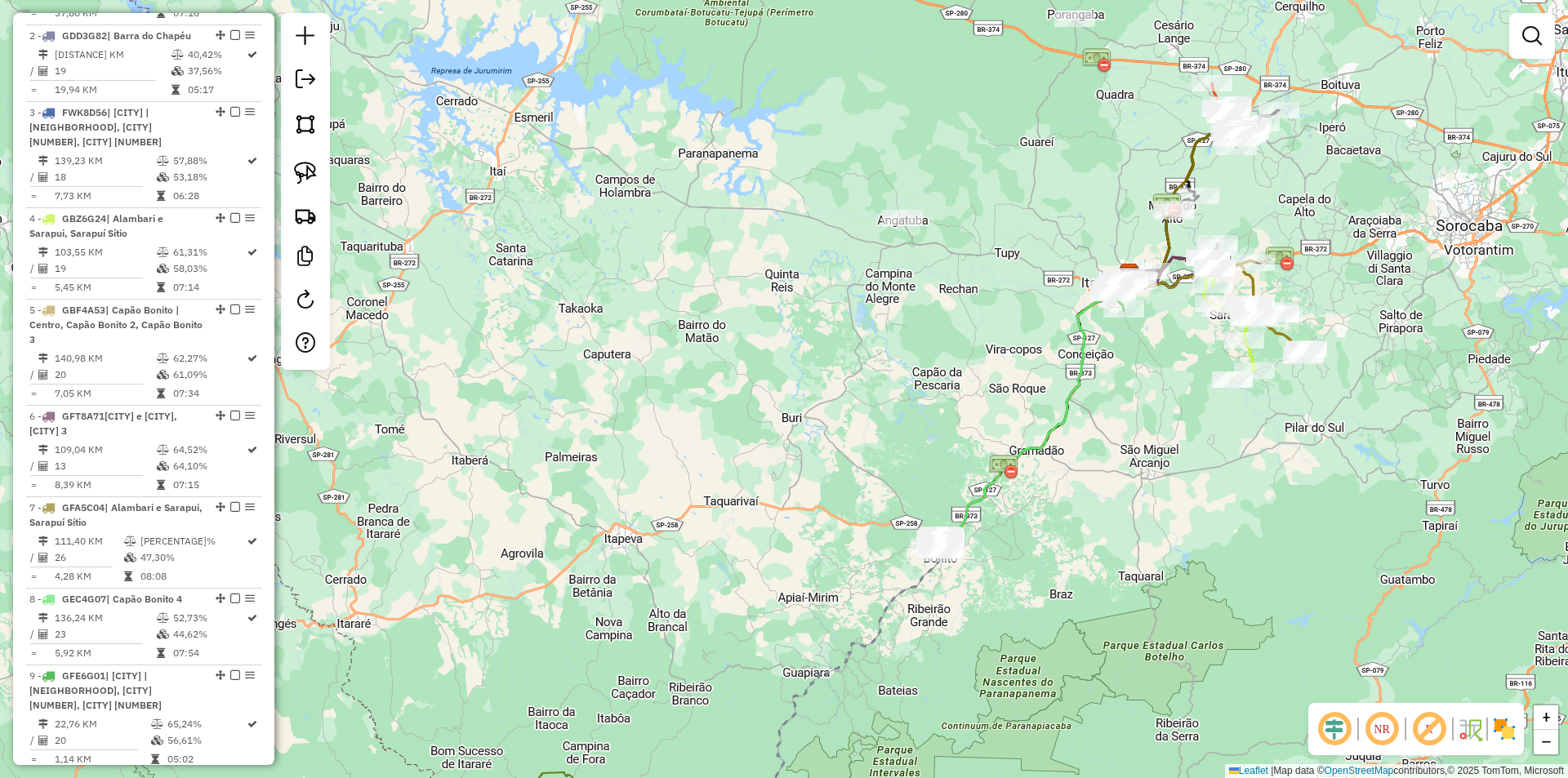 drag, startPoint x: 764, startPoint y: 642, endPoint x: 730, endPoint y: 551, distance: 97.144223 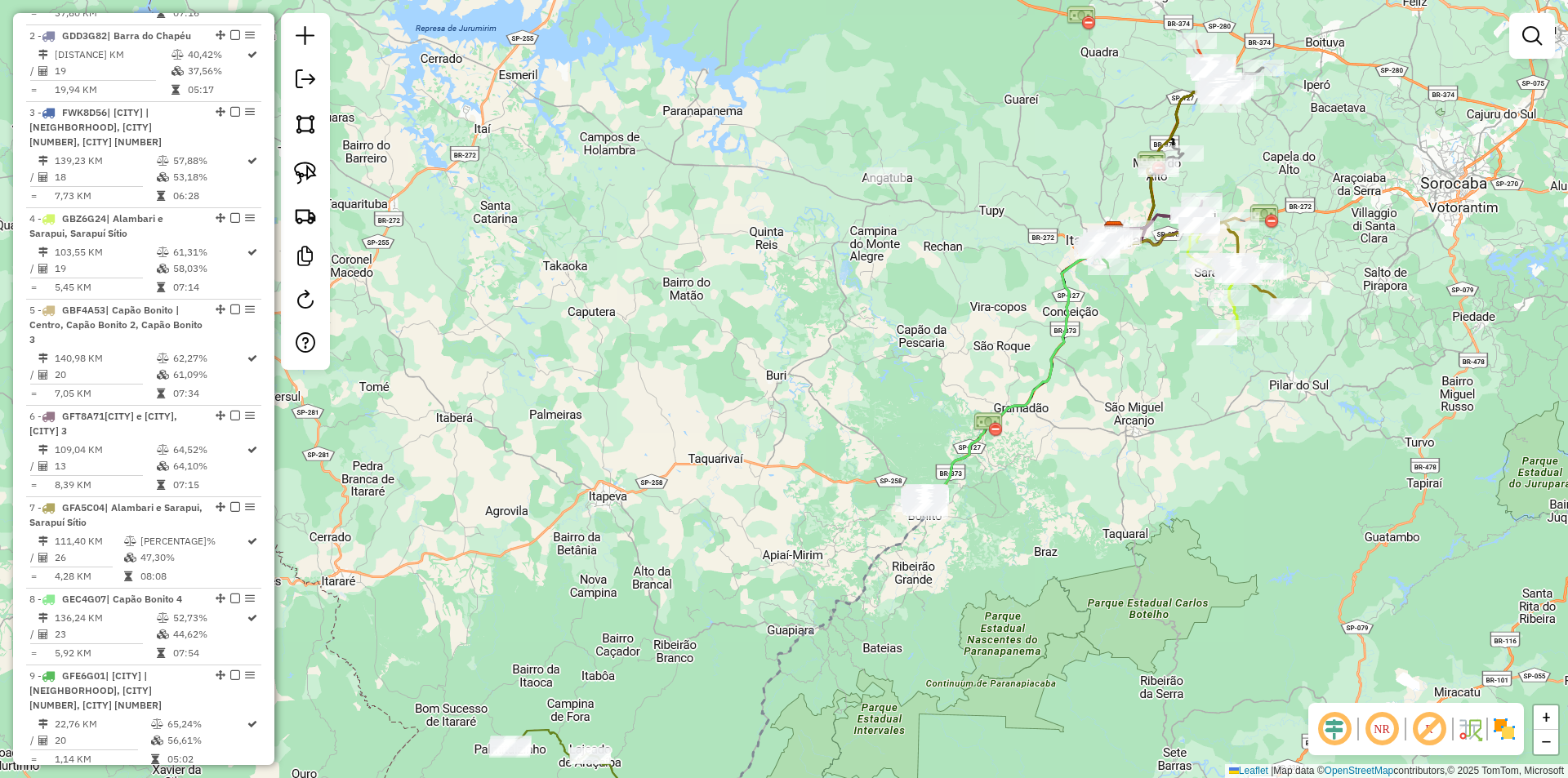 click on "Janela de atendimento Grade de atendimento Capacidade Transportadoras Veículos Cliente Pedidos  Rotas Selecione os dias de semana para filtrar as janelas de atendimento  Seg   Ter   Qua   Qui   Sex   Sáb   Dom  Informe o período da janela de atendimento: De: Até:  Filtrar exatamente a janela do cliente  Considerar janela de atendimento padrão  Selecione os dias de semana para filtrar as grades de atendimento  Seg   Ter   Qua   Qui   Sex   Sáb   Dom   Considerar clientes sem dia de atendimento cadastrado  Clientes fora do dia de atendimento selecionado Filtrar as atividades entre os valores definidos abaixo:  Peso mínimo:   Peso máximo:   Cubagem mínima:   Cubagem máxima:   De:   Até:  Filtrar as atividades entre o tempo de atendimento definido abaixo:  De:   Até:   Considerar capacidade total dos clientes não roteirizados Transportadora: Selecione um ou mais itens Tipo de veículo: Selecione um ou mais itens Veículo: Selecione um ou mais itens Motorista: Selecione um ou mais itens Nome: Rótulo:" 